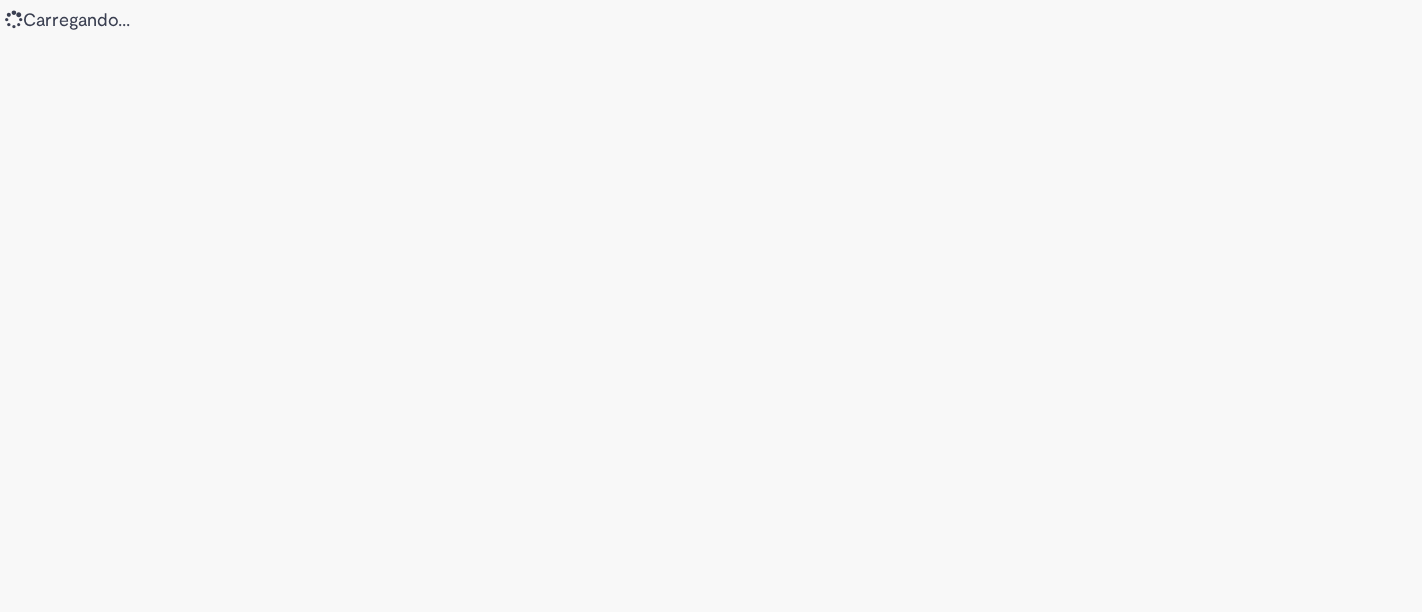 scroll, scrollTop: 0, scrollLeft: 0, axis: both 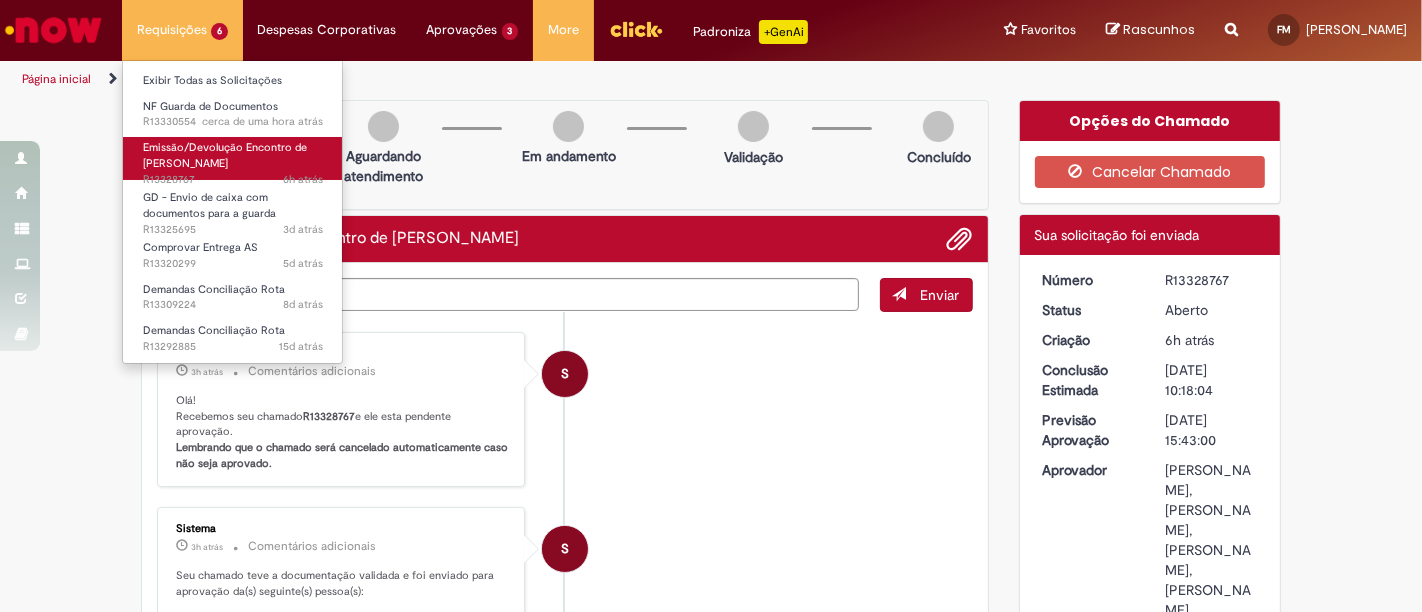 click on "Emissão/Devolução Encontro de [PERSON_NAME]" at bounding box center [225, 155] 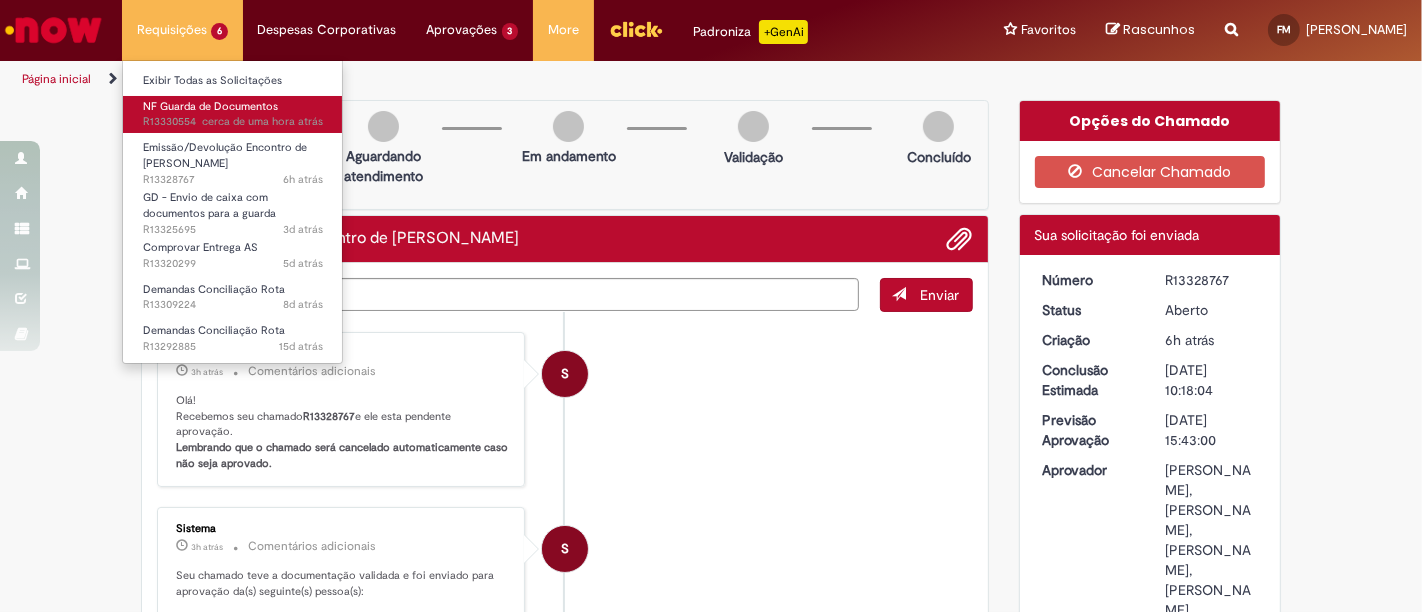 click on "cerca de uma hora atrás cerca de uma hora atrás  R13330554" at bounding box center [233, 122] 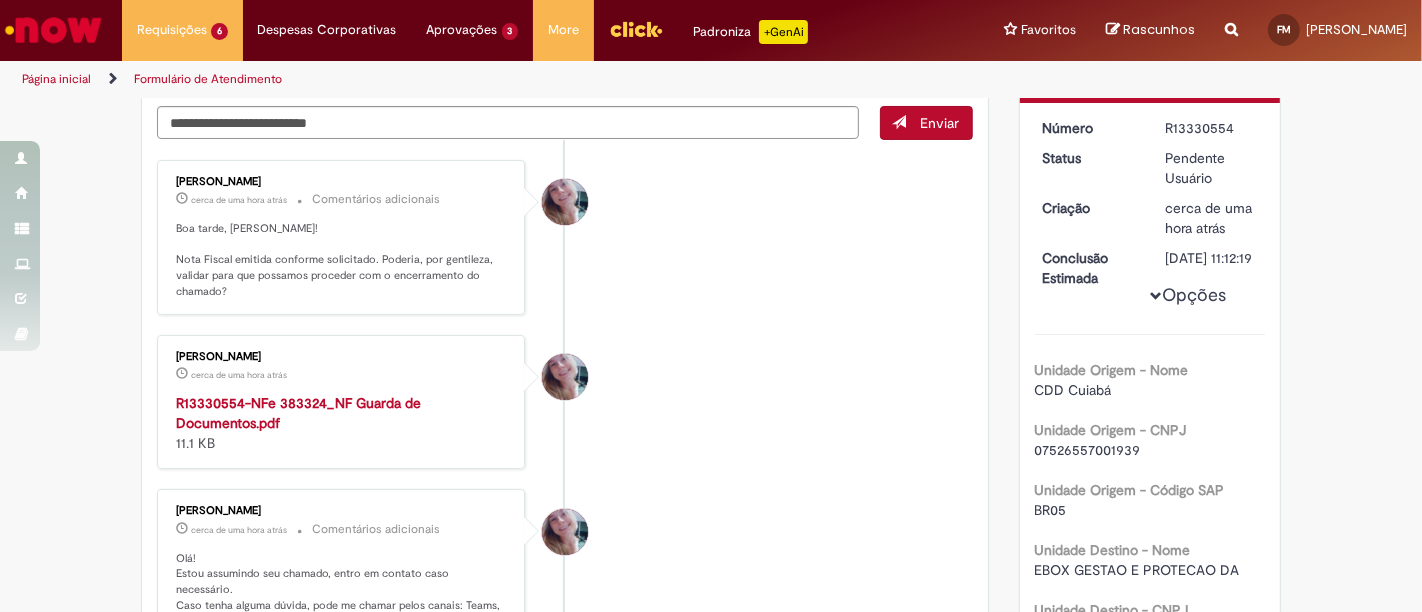 scroll, scrollTop: 222, scrollLeft: 0, axis: vertical 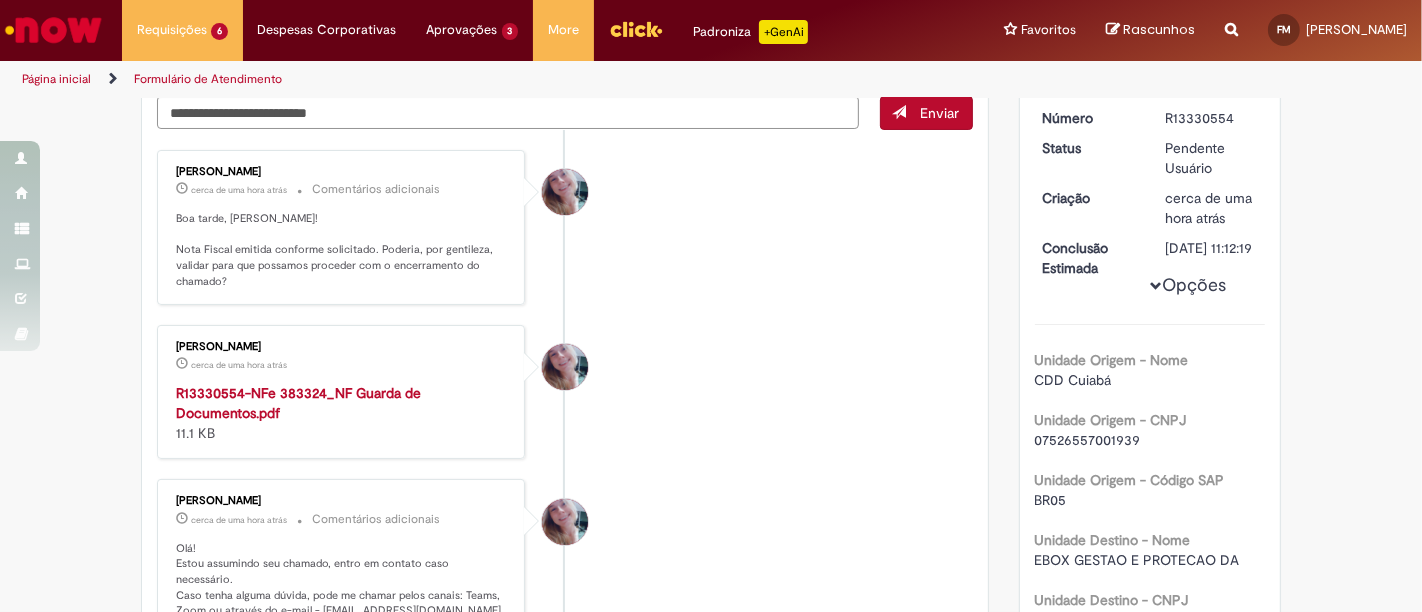 click on "R13330554-NFe 383324_NF Guarda de Documentos.pdf" at bounding box center [298, 403] 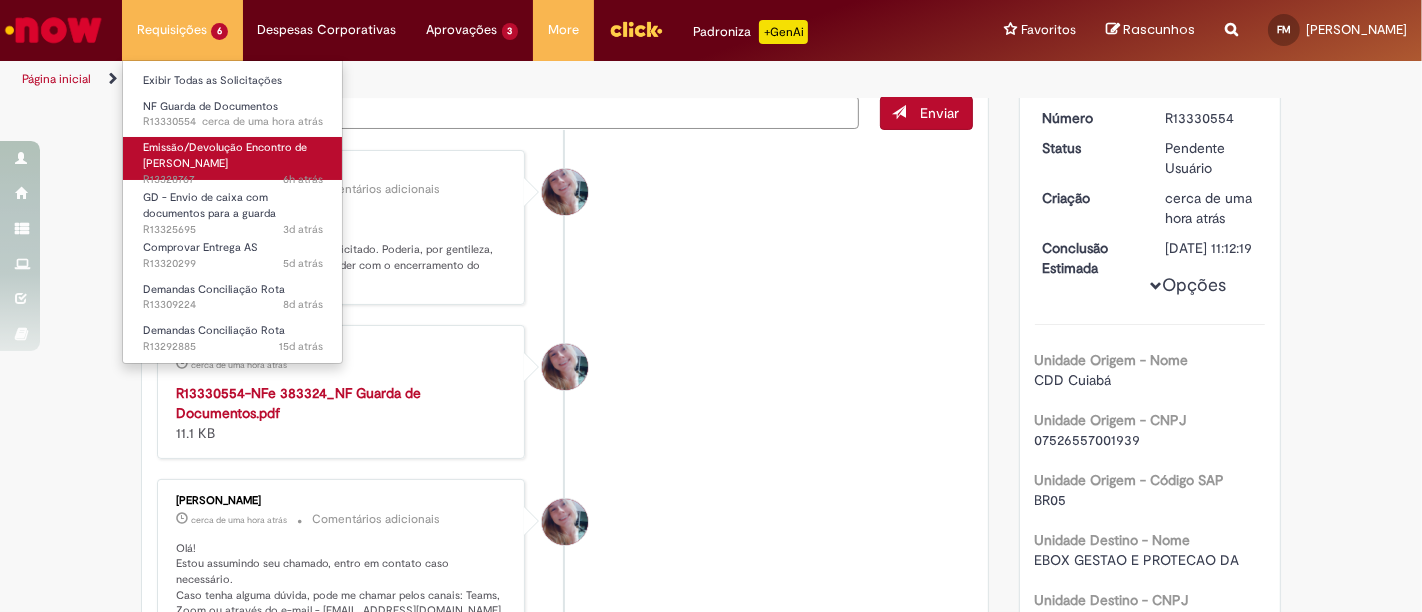 click on "Emissão/Devolução Encontro de [PERSON_NAME]" at bounding box center (225, 155) 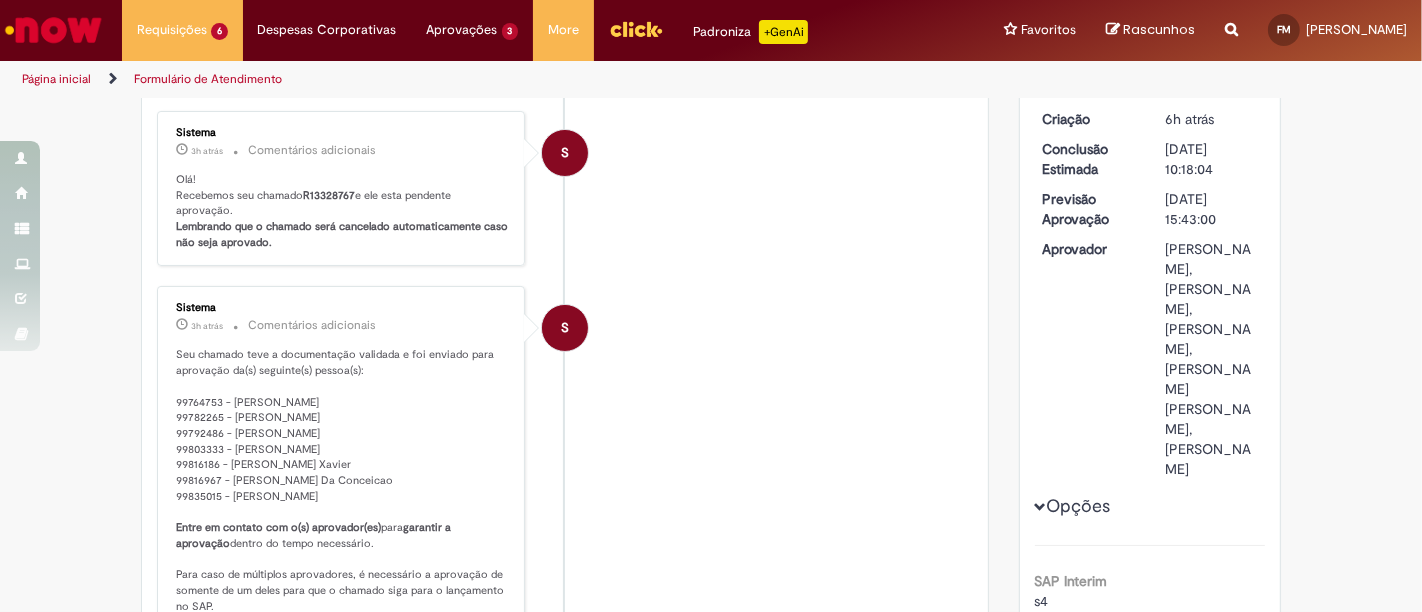 scroll, scrollTop: 0, scrollLeft: 0, axis: both 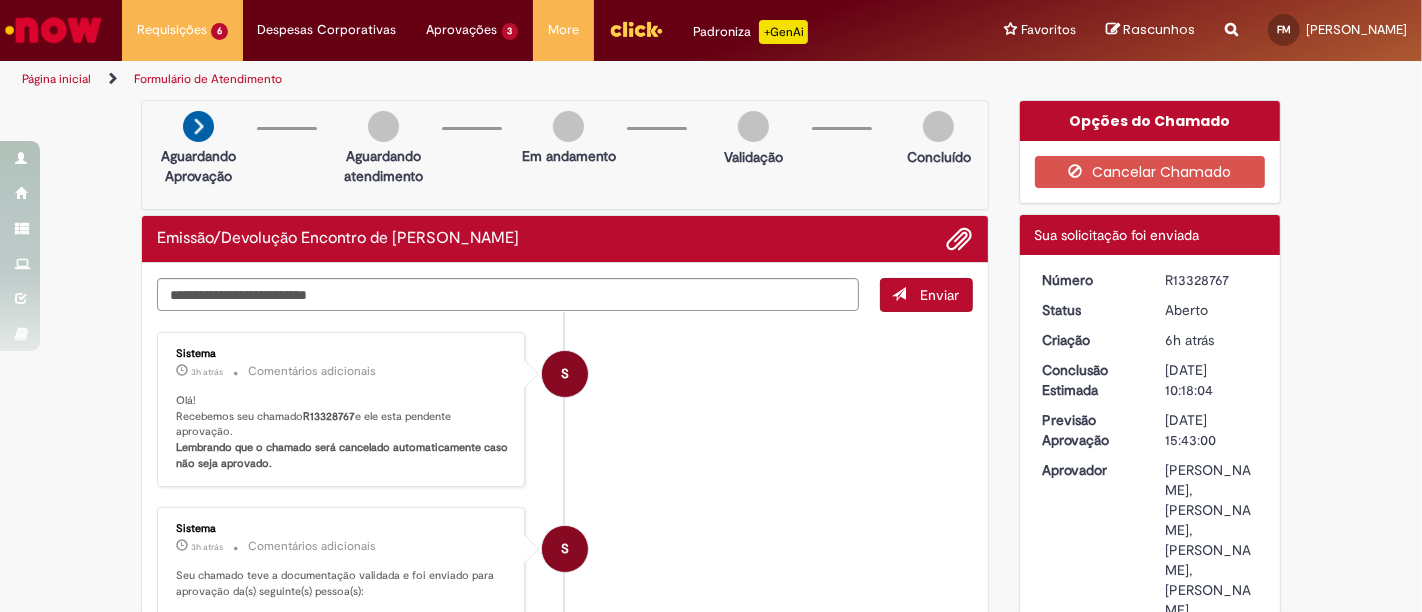 click on "S
Sistema
3h atrás 3 horas atrás     Comentários adicionais
Olá!  Recebemos seu chamado  R13328767  e ele esta pendente aprovação.  Lembrando que o chamado será cancelado automaticamente caso não seja aprovado." at bounding box center [565, 410] 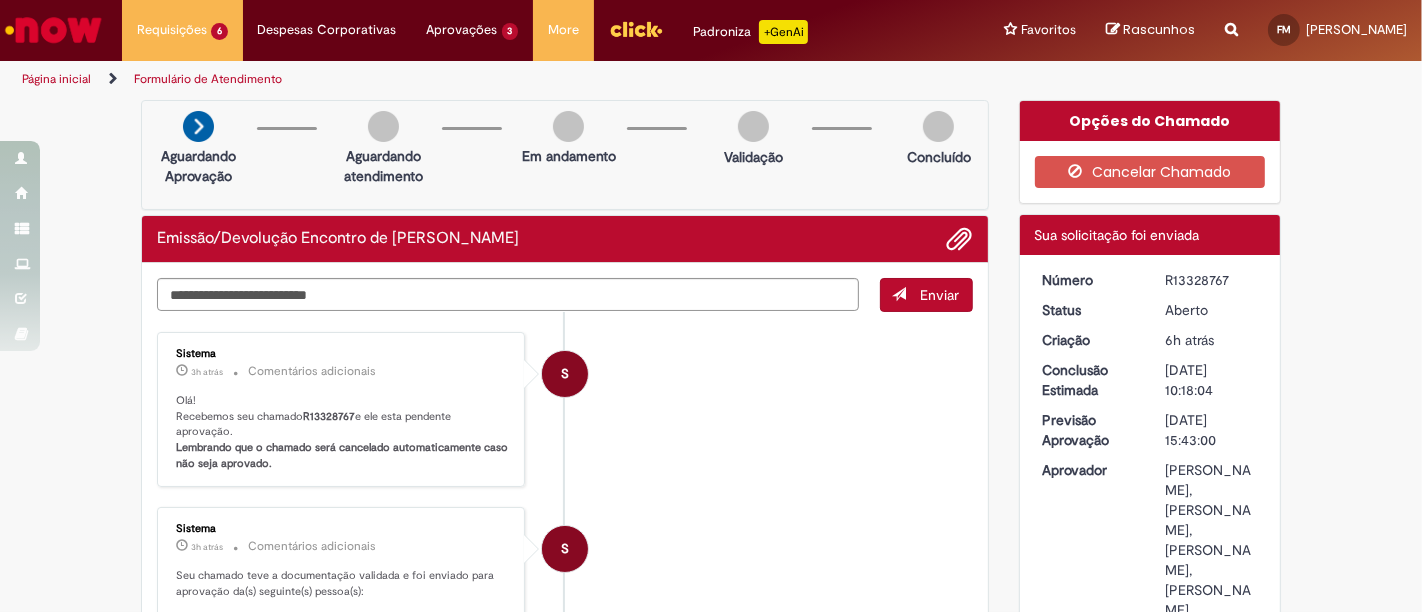 click on "Emissão/Devolução Encontro de [PERSON_NAME]" at bounding box center (338, 239) 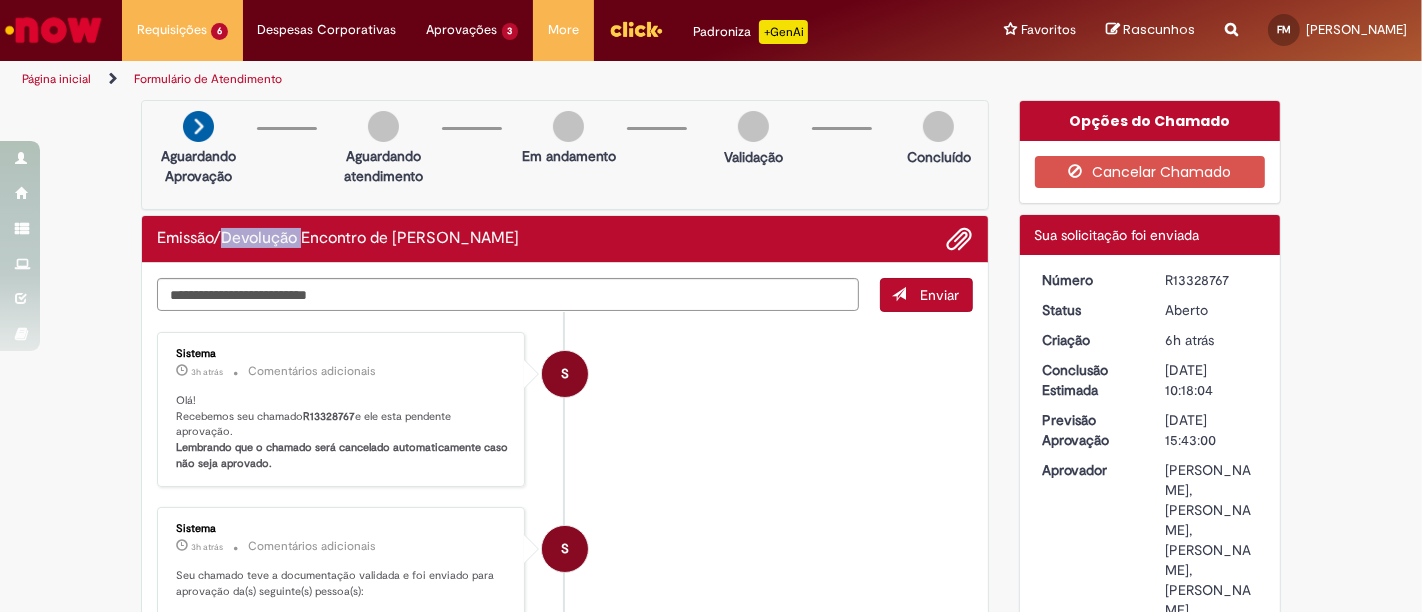 click on "Emissão/Devolução Encontro de [PERSON_NAME]" at bounding box center [338, 239] 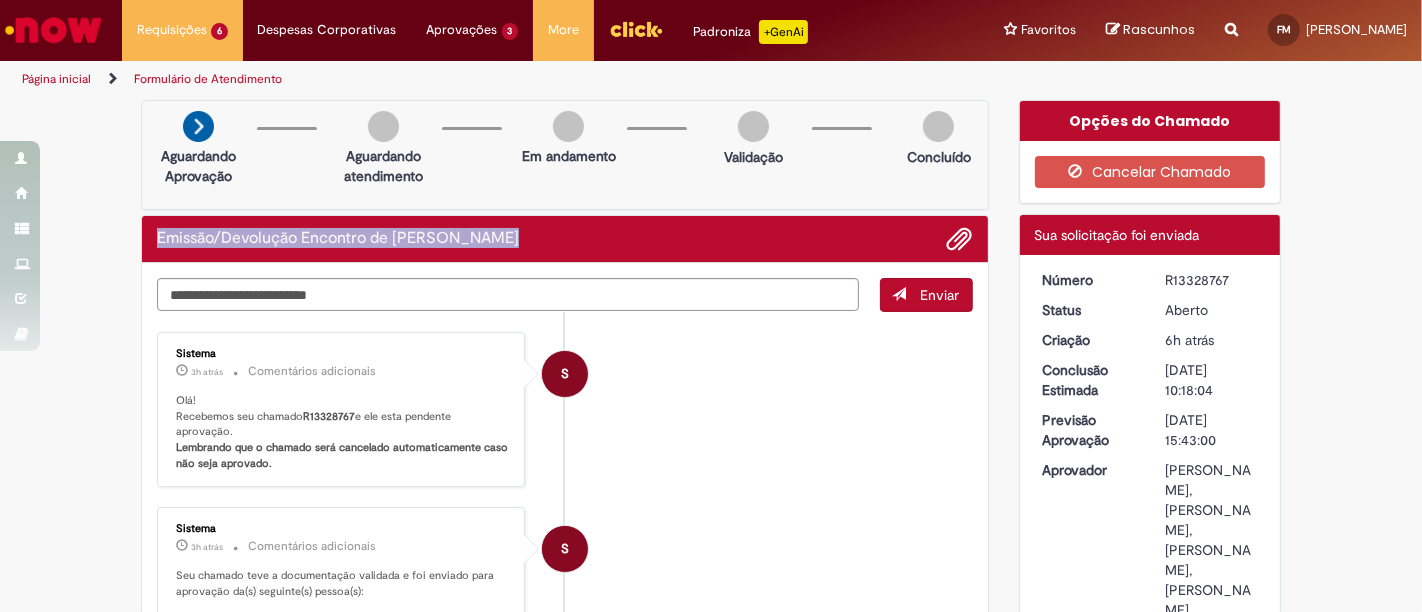click on "Emissão/Devolução Encontro de [PERSON_NAME]" at bounding box center (338, 239) 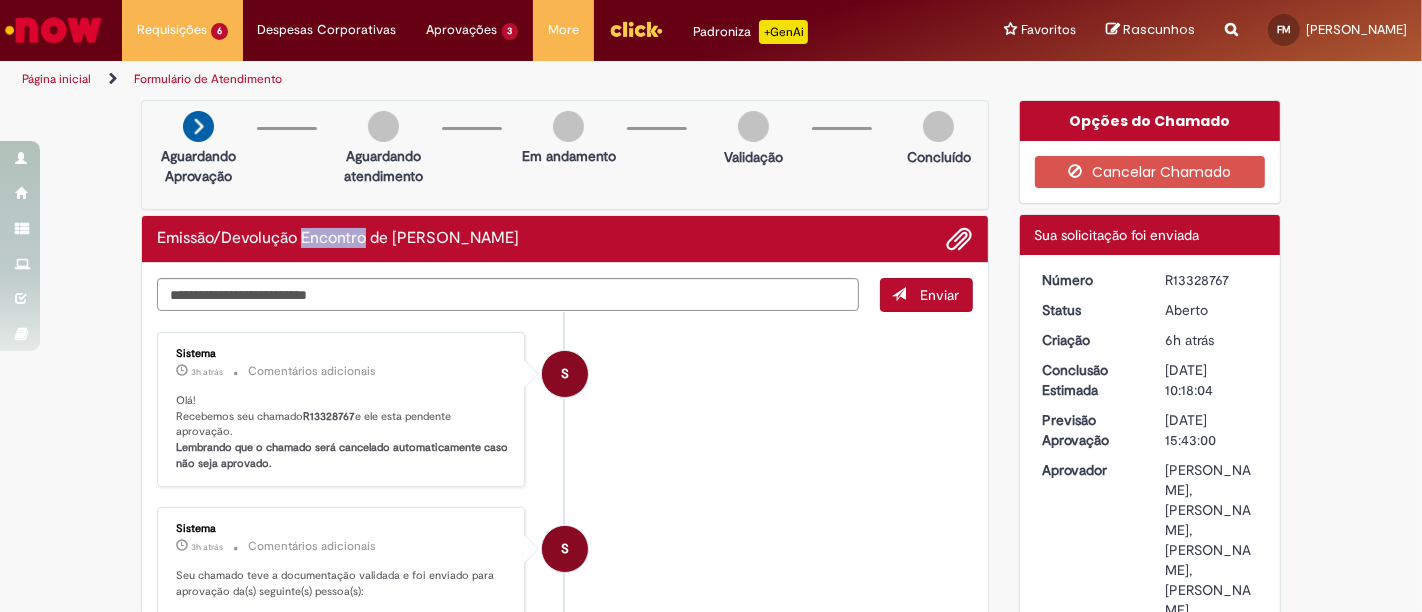 click on "Emissão/Devolução Encontro de [PERSON_NAME]" at bounding box center [338, 239] 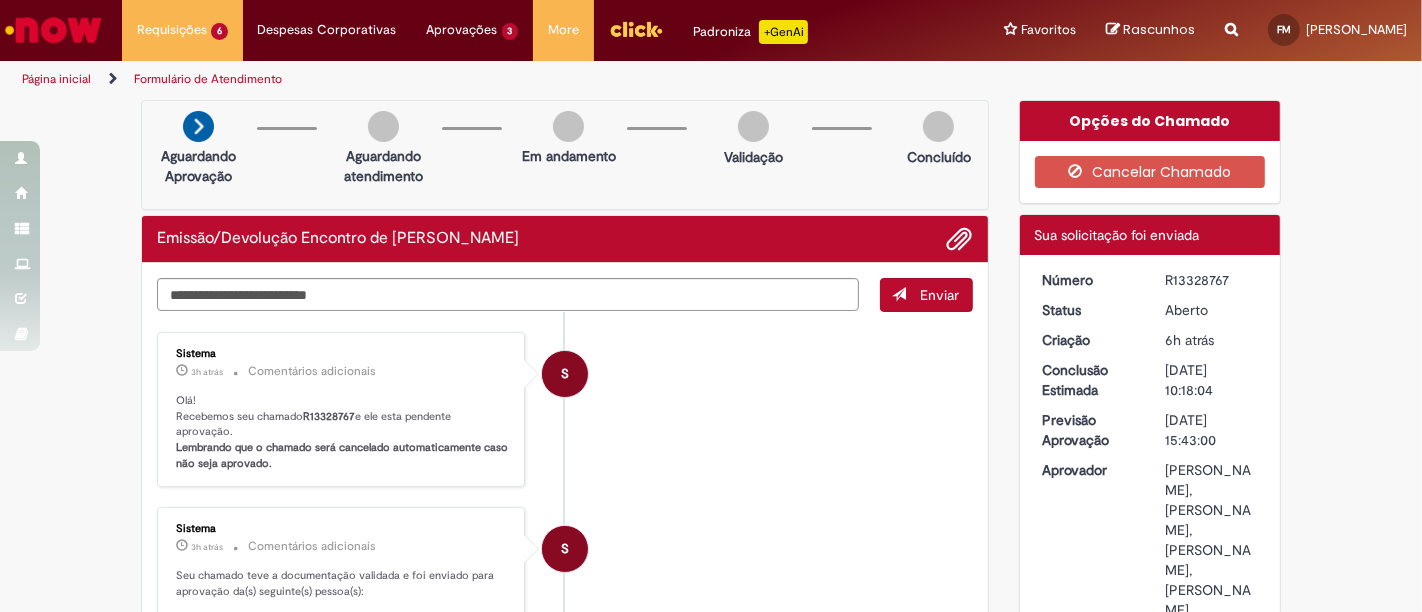 click on "Olá!  Recebemos seu chamado  R13328767  e ele esta pendente aprovação.  Lembrando que o chamado será cancelado automaticamente caso não seja aprovado." at bounding box center (342, 432) 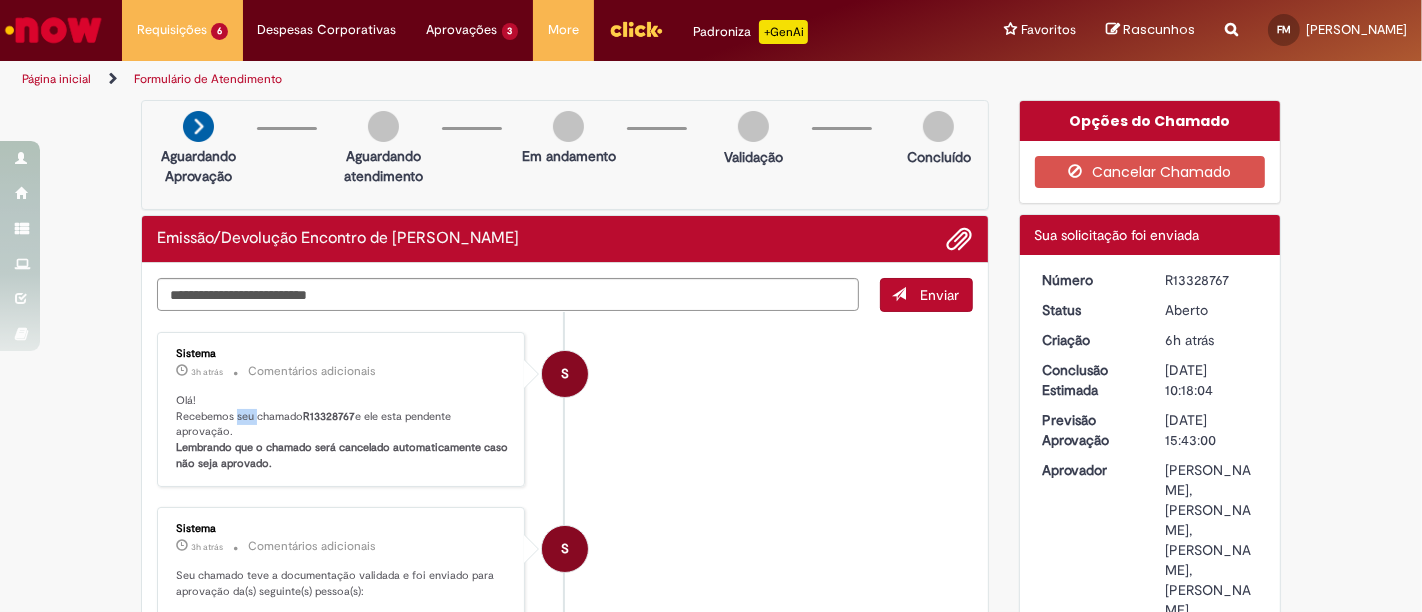 click on "Olá!  Recebemos seu chamado  R13328767  e ele esta pendente aprovação.  Lembrando que o chamado será cancelado automaticamente caso não seja aprovado." at bounding box center (342, 432) 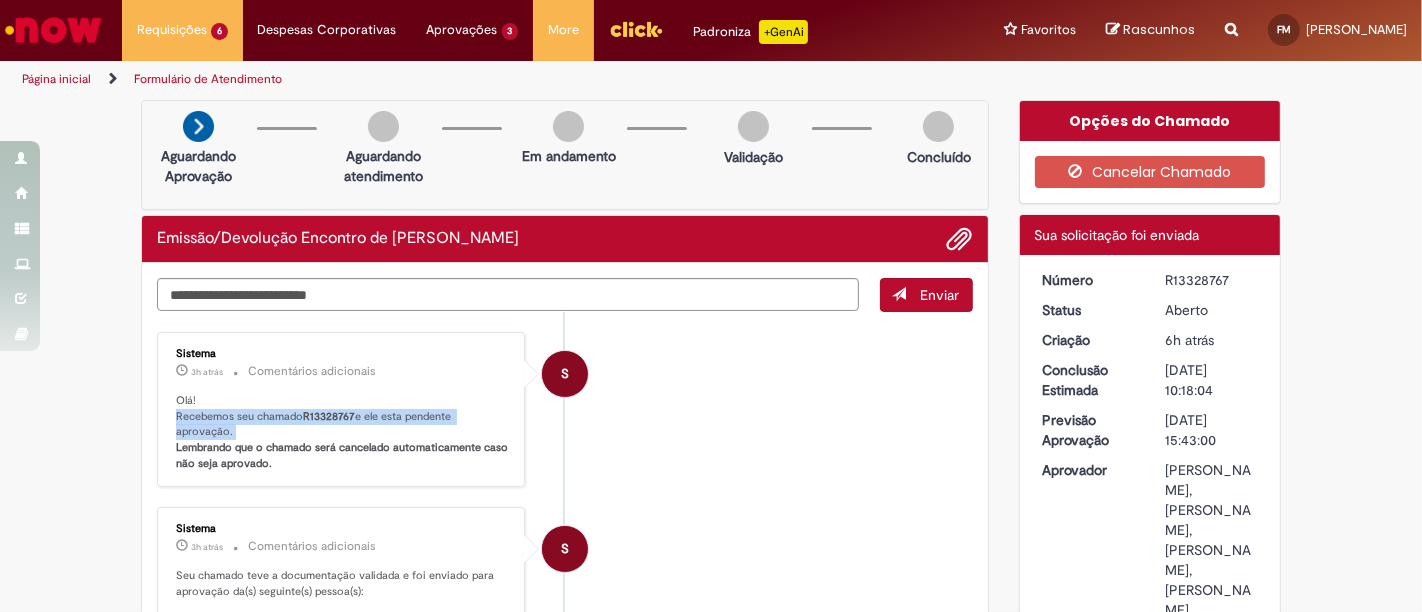 click on "Olá!  Recebemos seu chamado  R13328767  e ele esta pendente aprovação.  Lembrando que o chamado será cancelado automaticamente caso não seja aprovado." at bounding box center (342, 432) 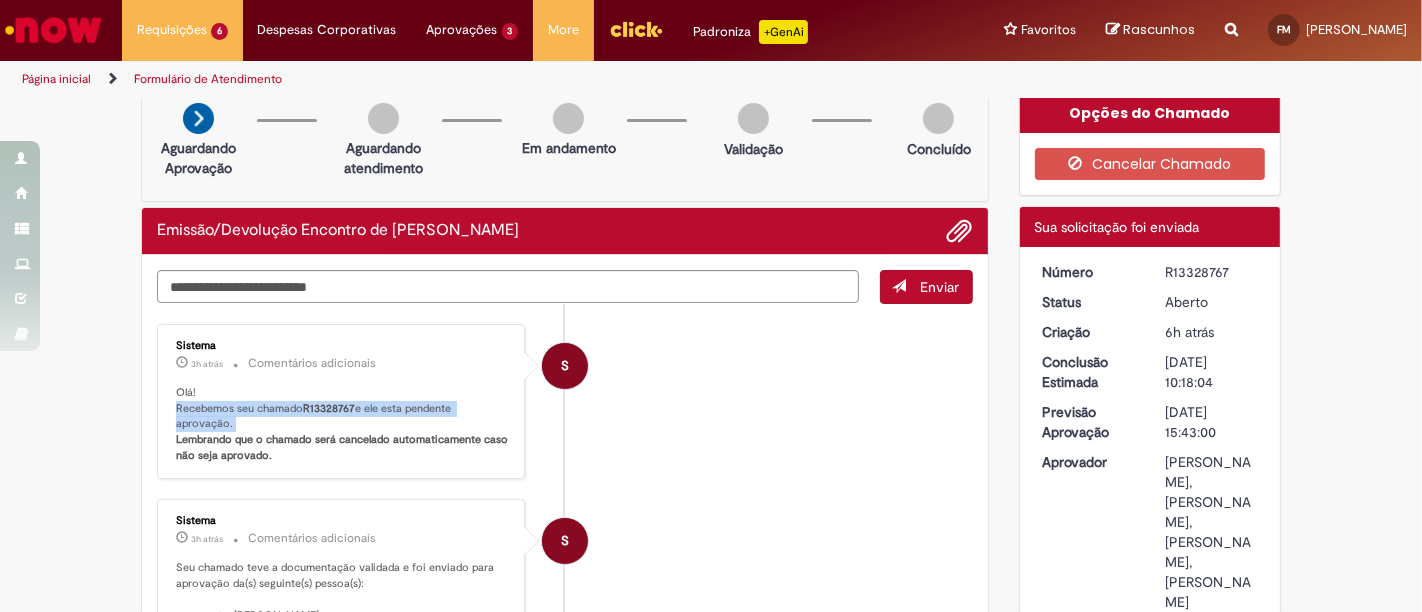 scroll, scrollTop: 0, scrollLeft: 0, axis: both 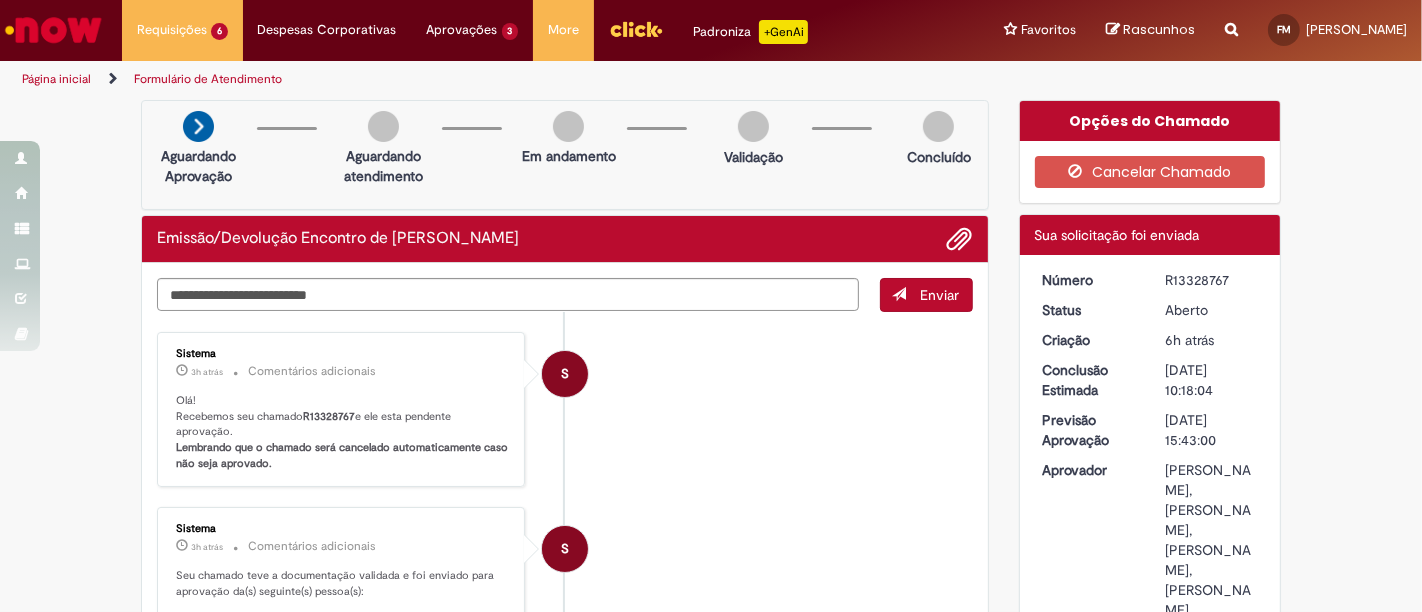 click at bounding box center (1231, 18) 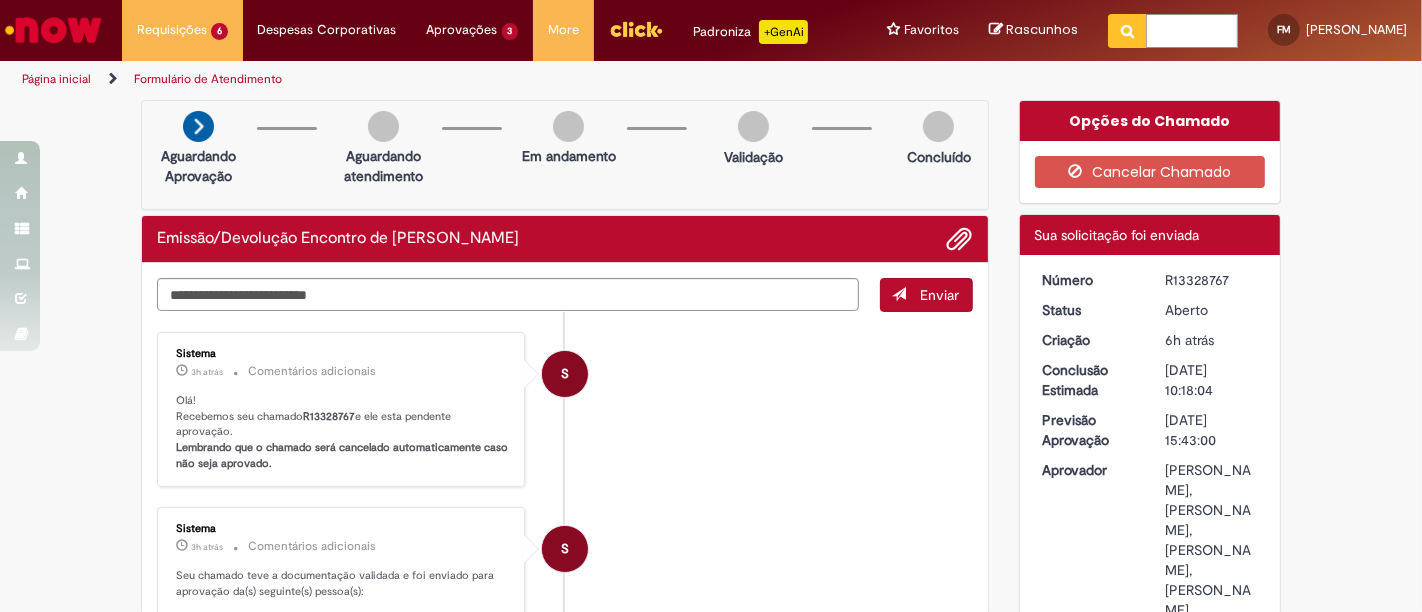 click at bounding box center [1192, 31] 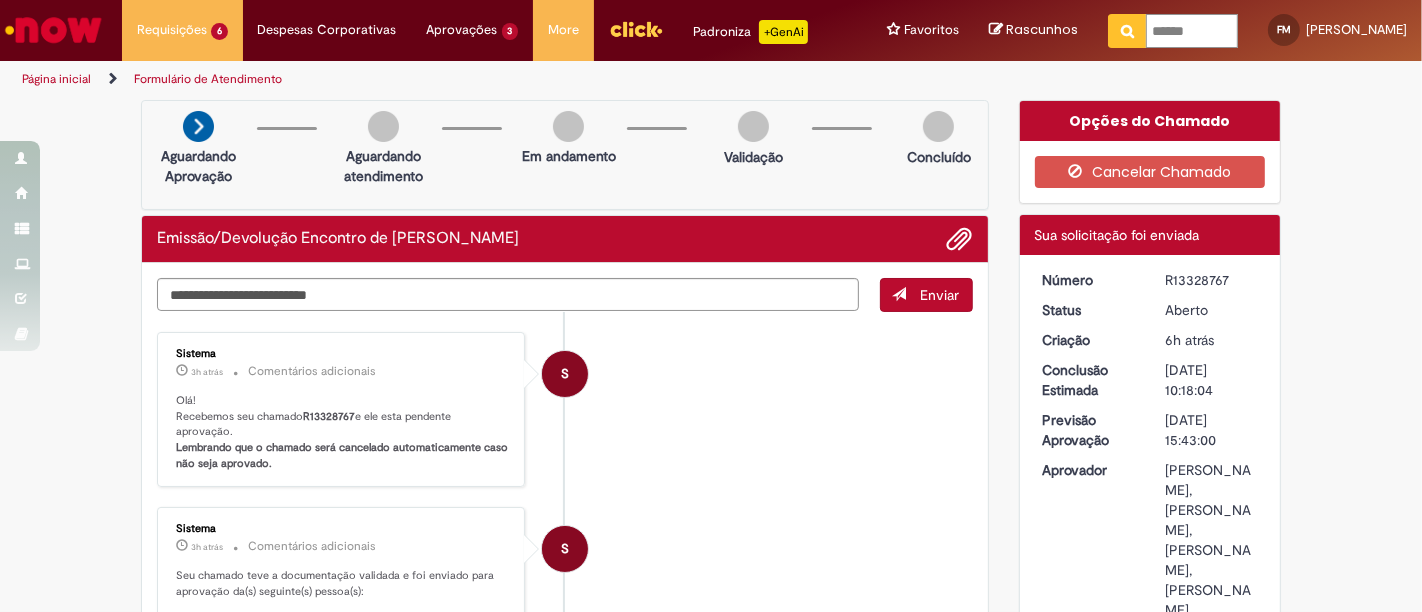 type on "*******" 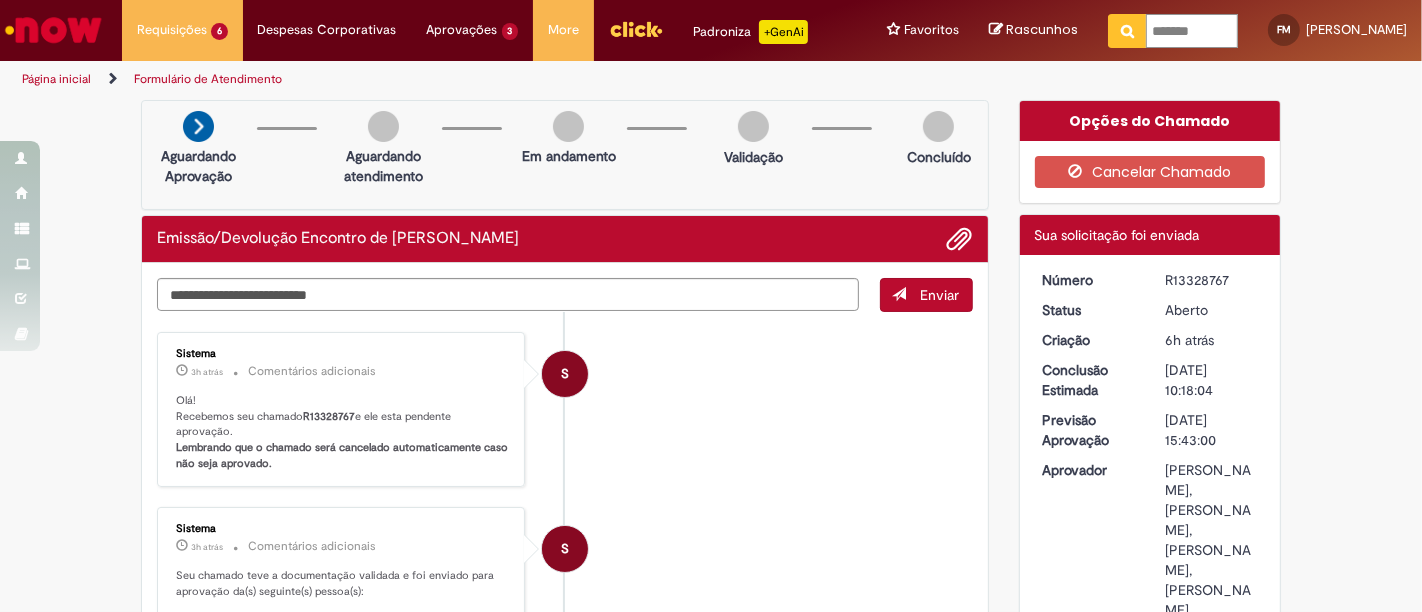 click at bounding box center [1127, 31] 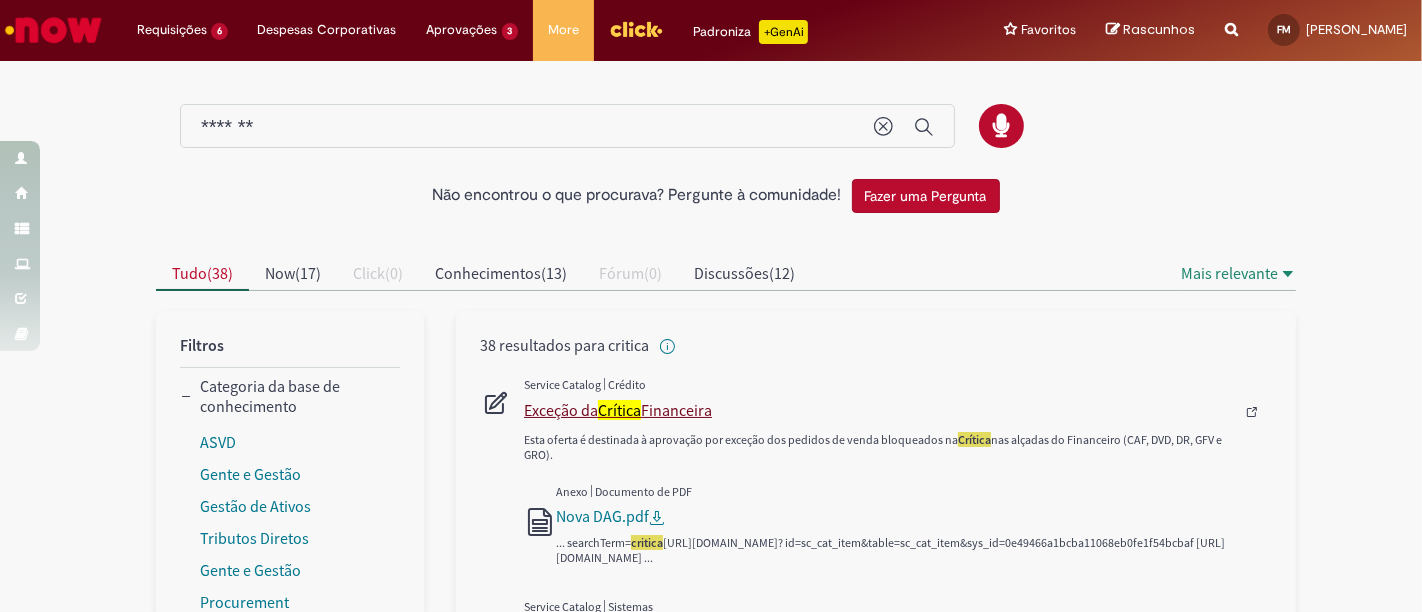 click on "Crítica" at bounding box center [619, 410] 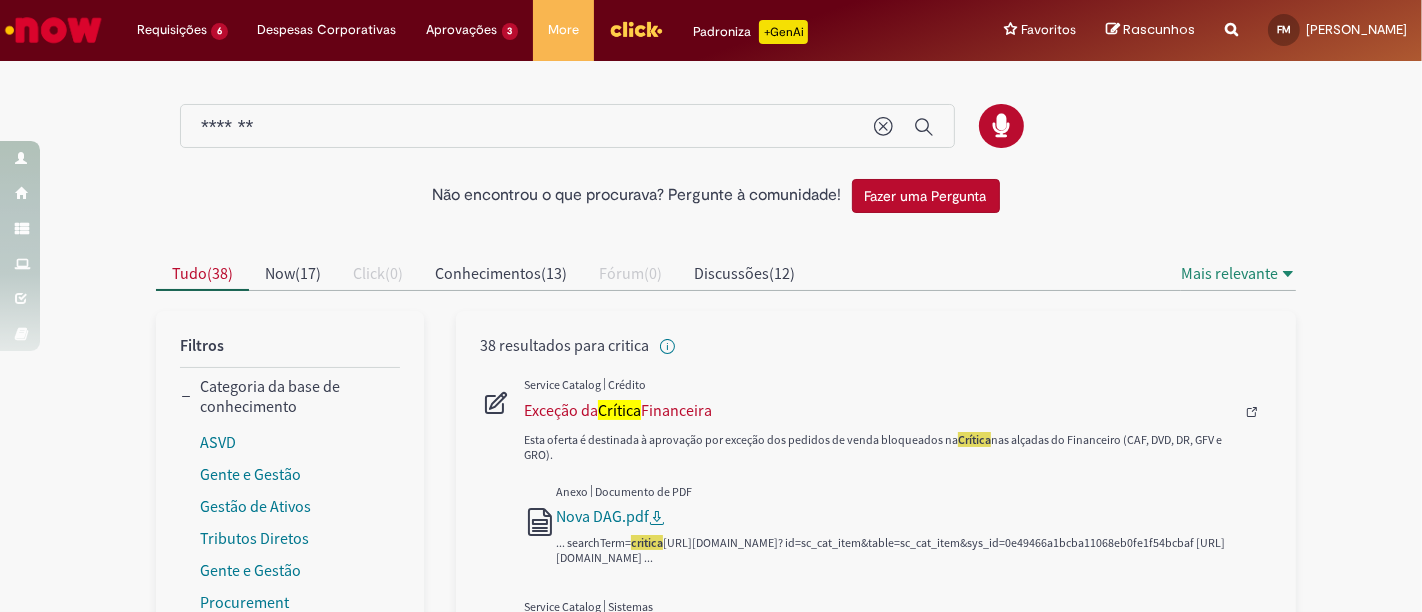 type 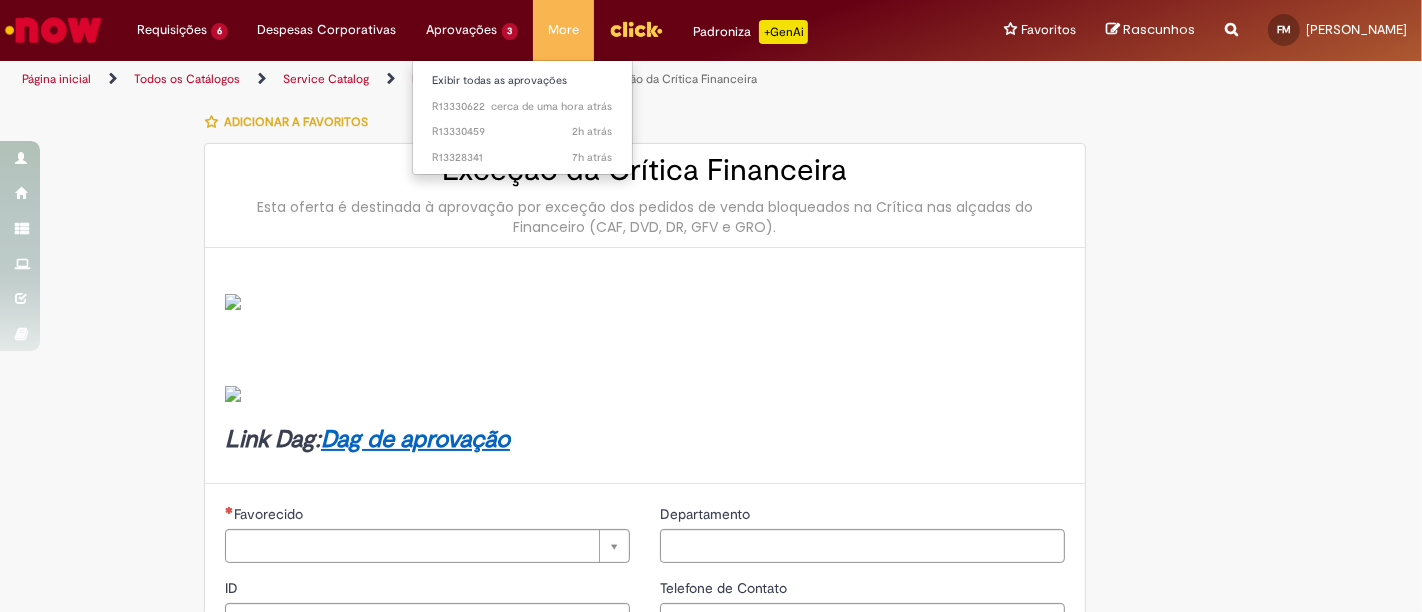 type on "********" 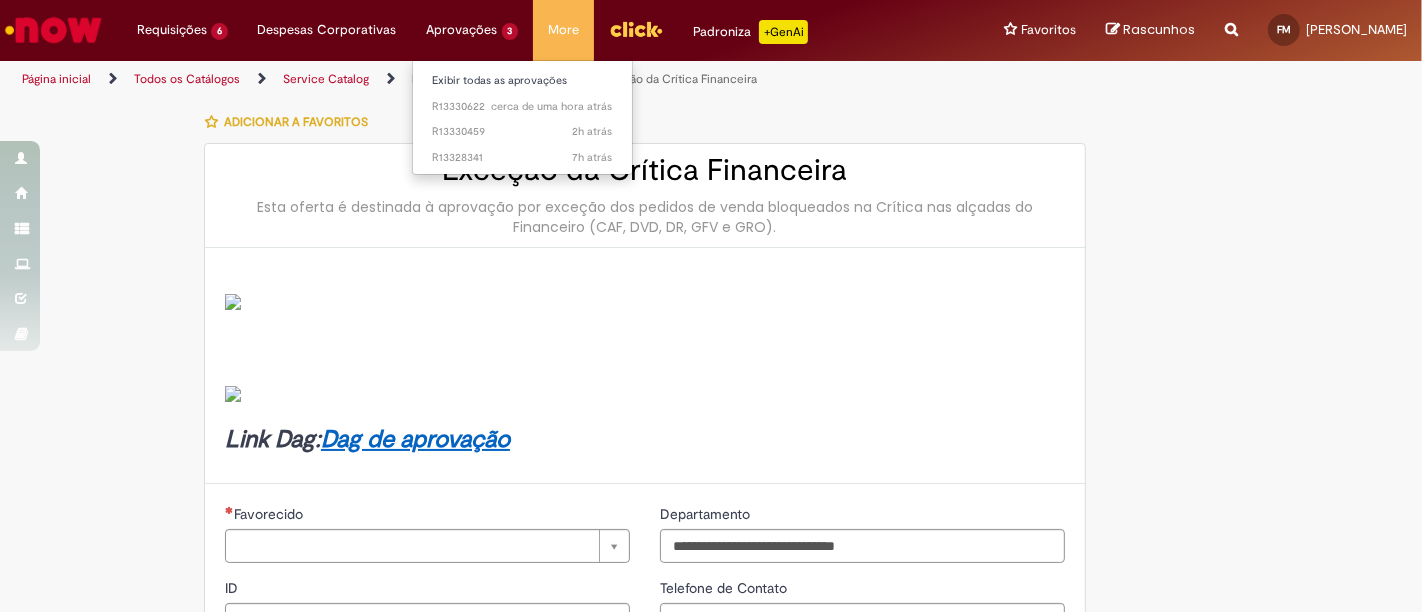 type on "**********" 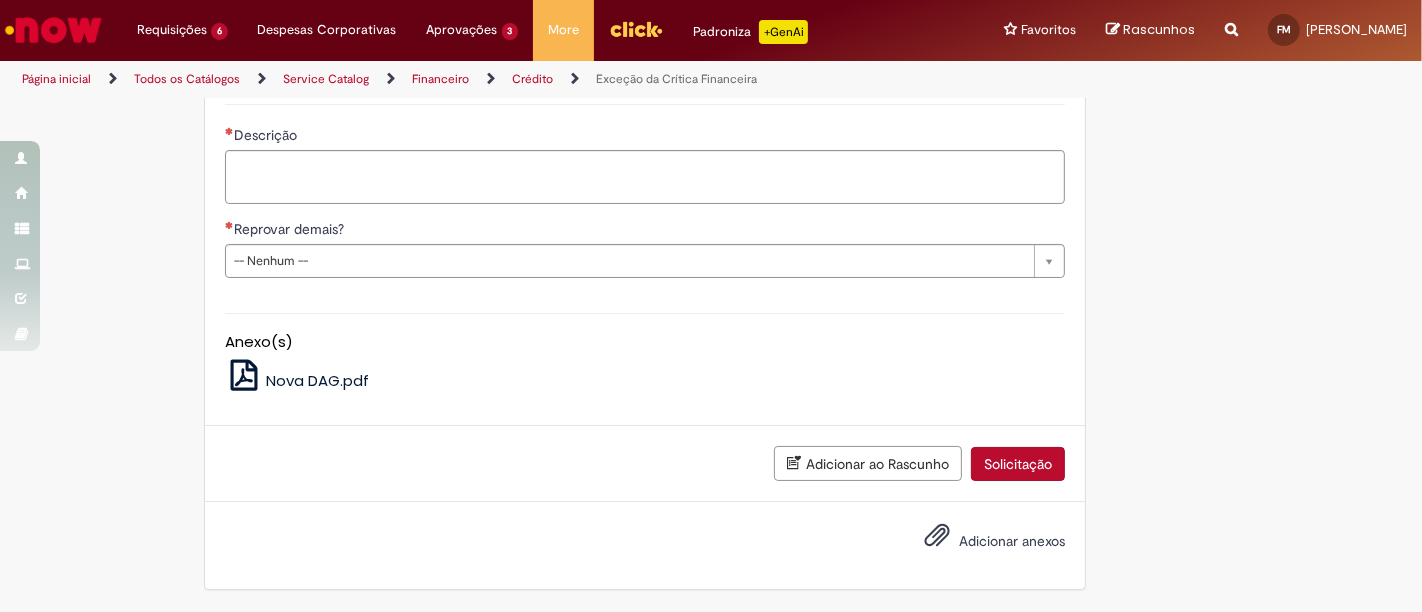 scroll, scrollTop: 1666, scrollLeft: 0, axis: vertical 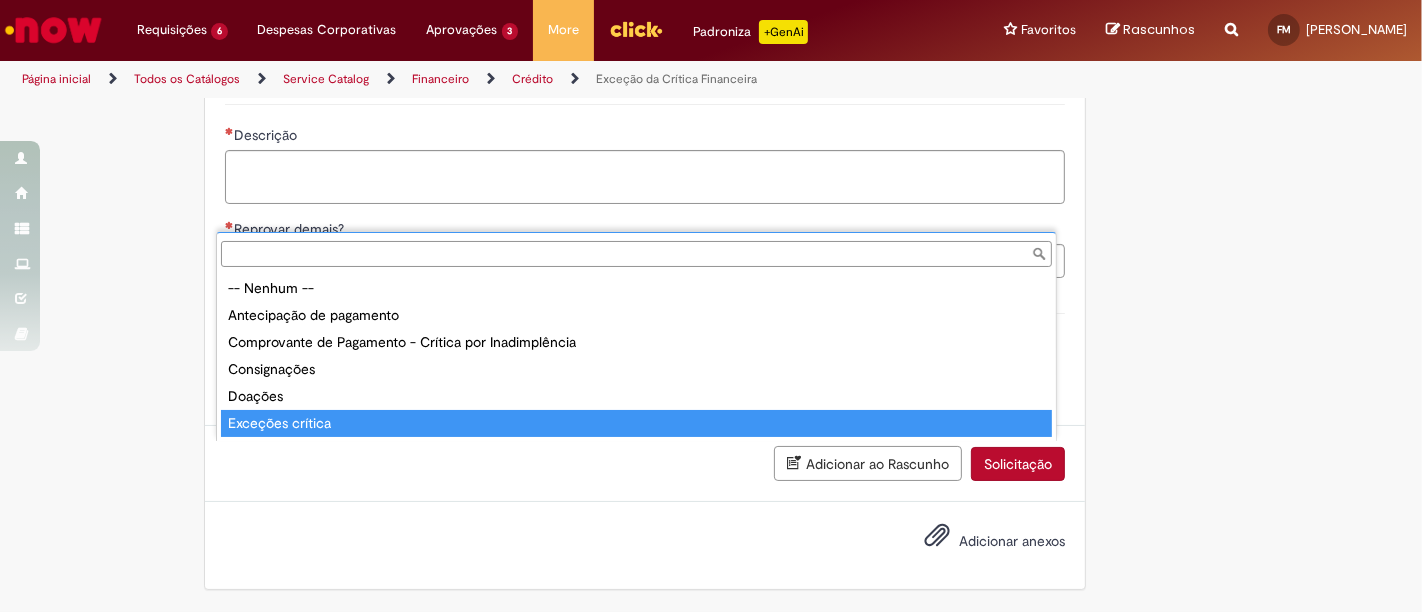type on "**********" 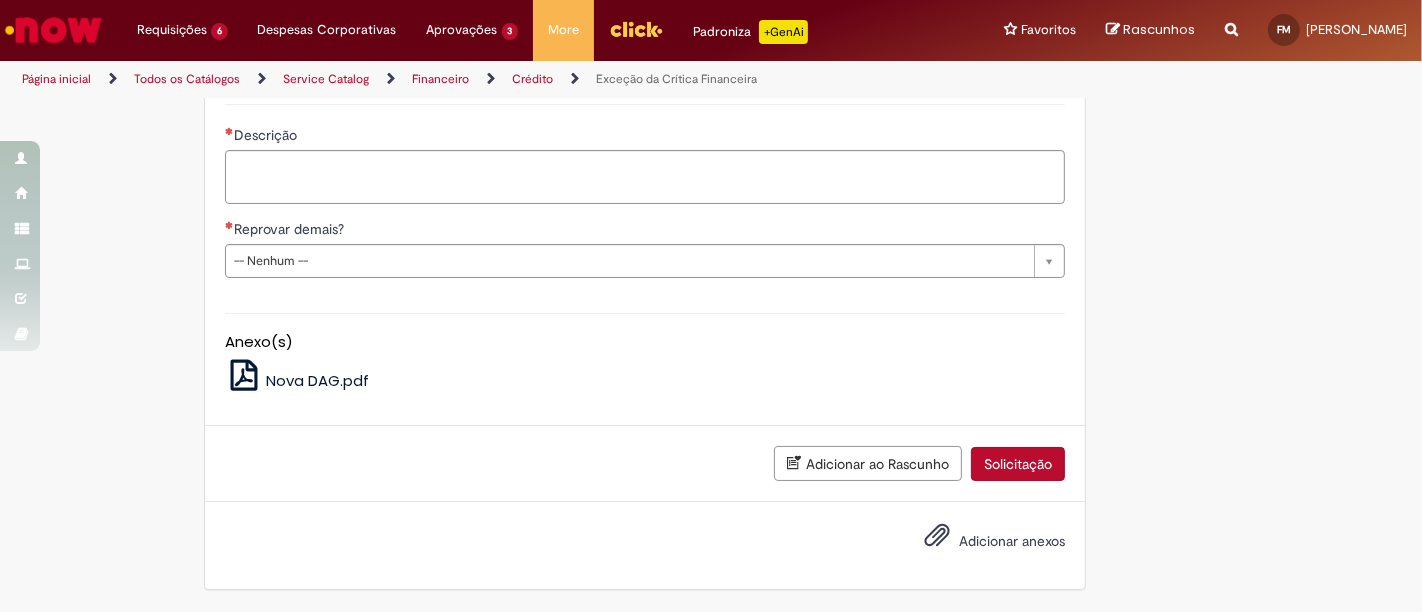 scroll, scrollTop: 2000, scrollLeft: 0, axis: vertical 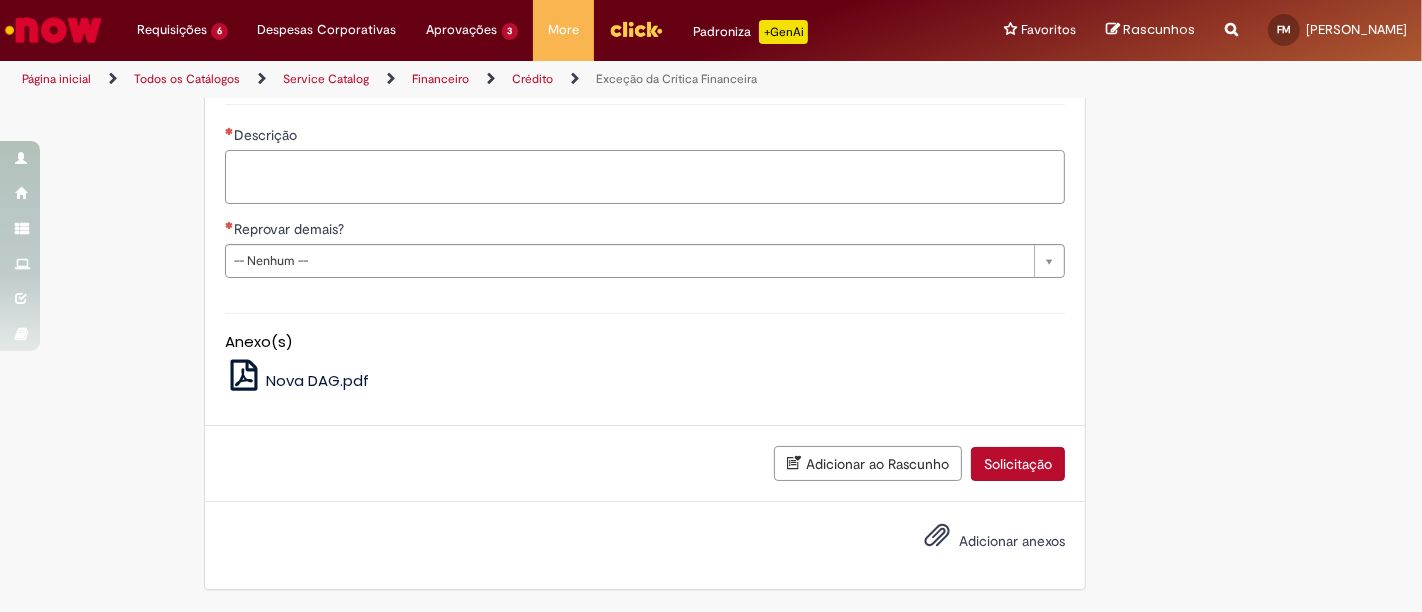 click on "Descrição" at bounding box center [645, 176] 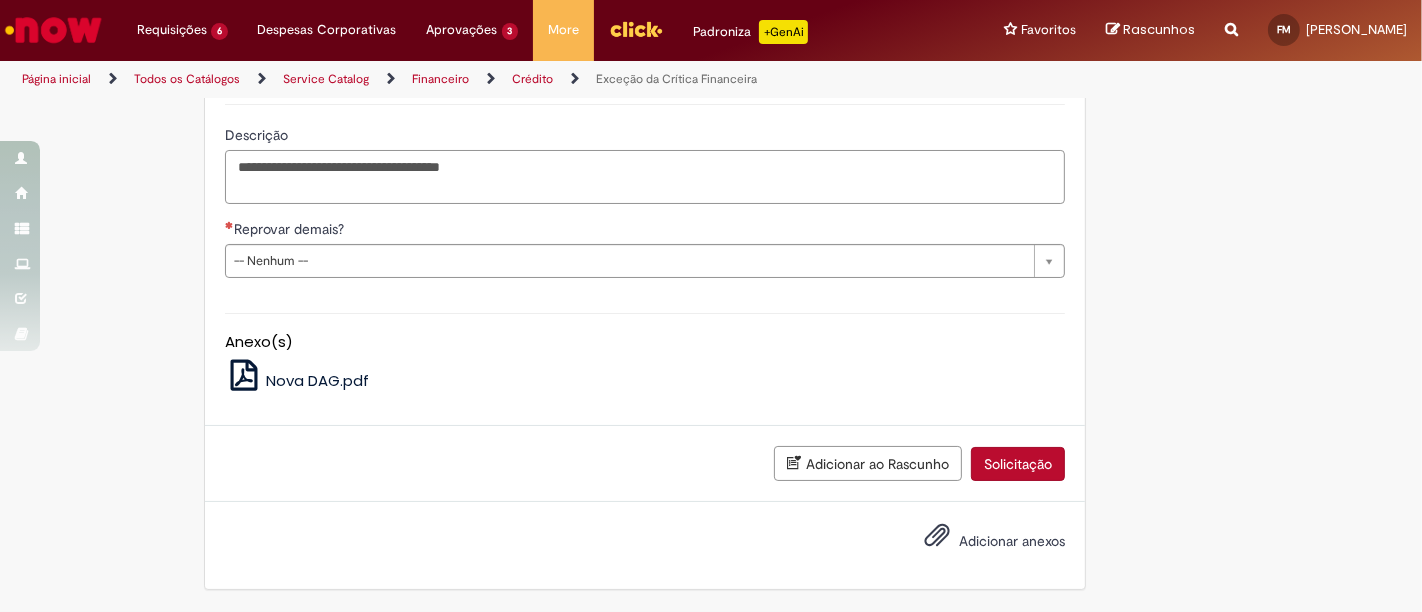 paste on "*****" 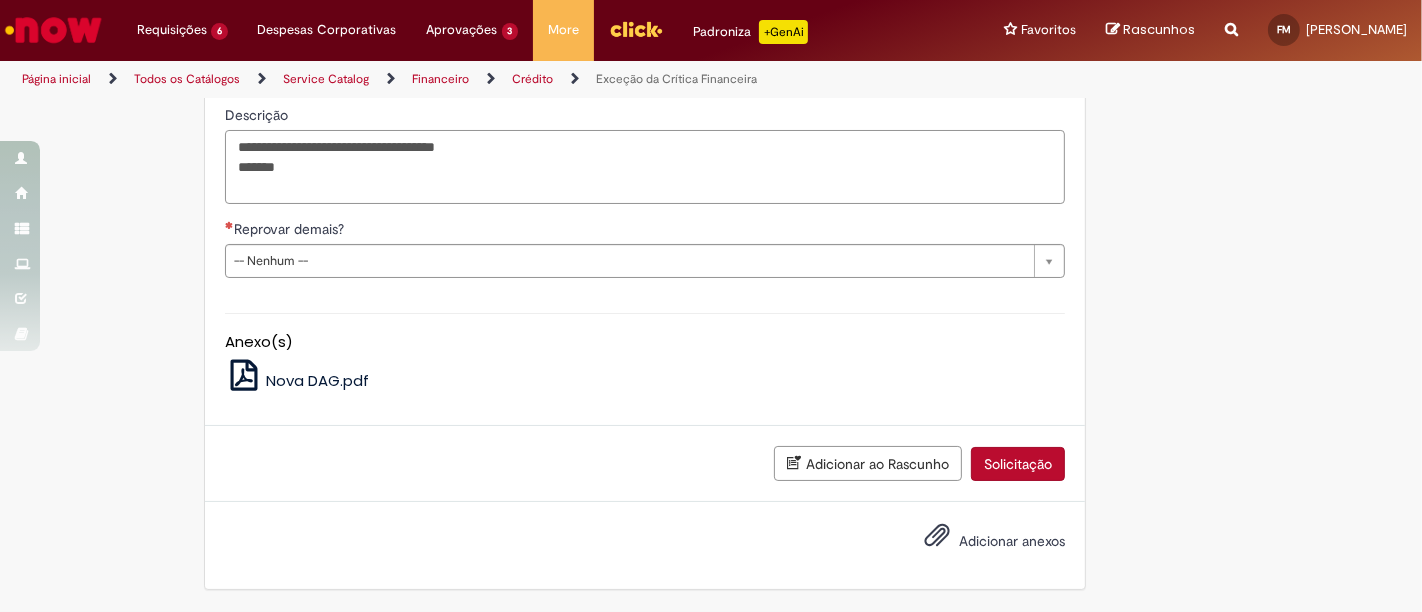 paste on "*
*****" 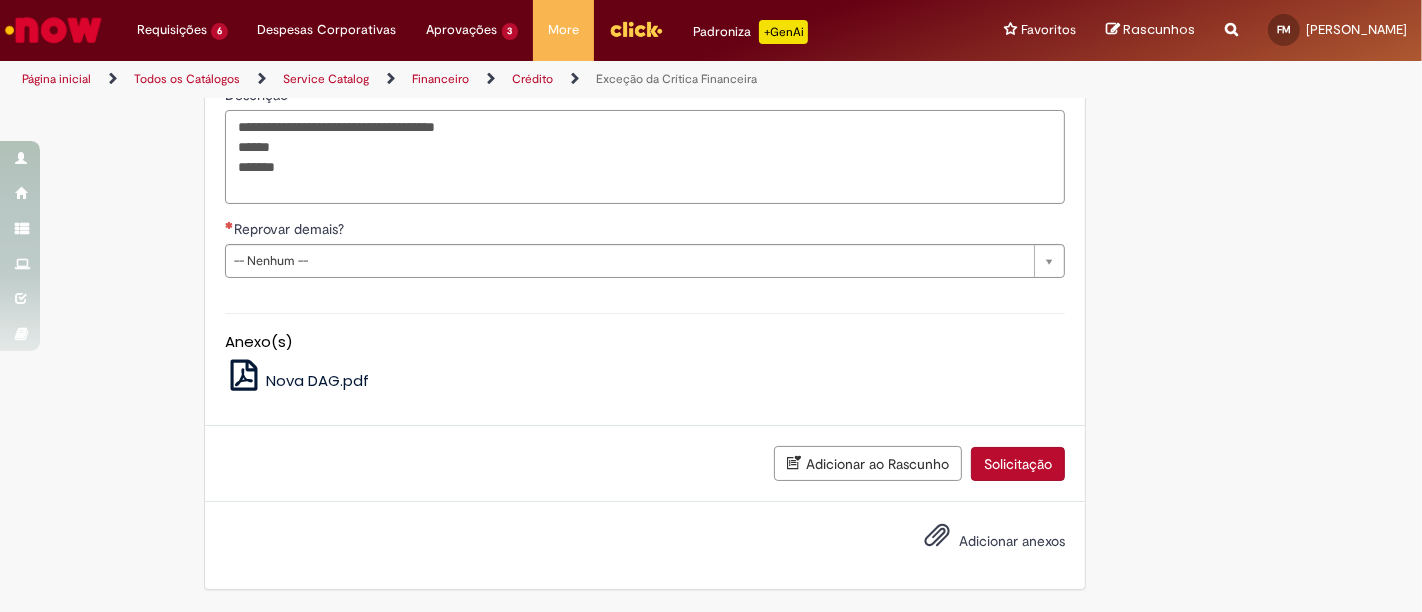 paste on "*
*****" 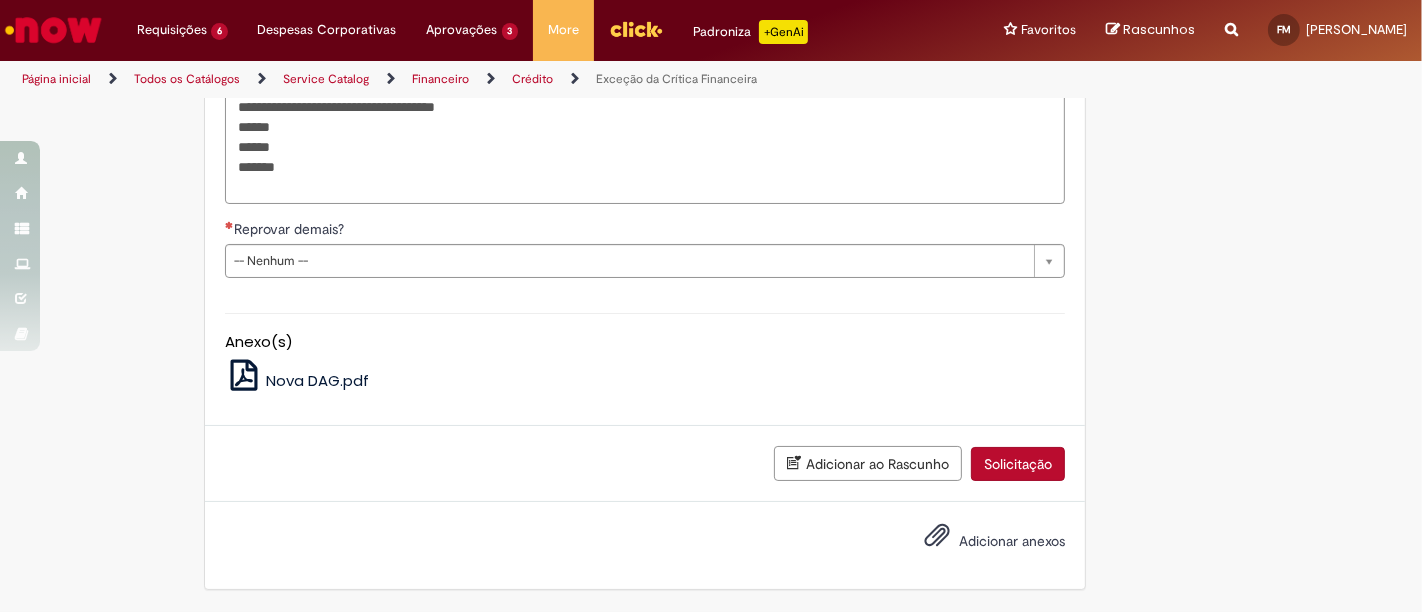 paste on "*
*****" 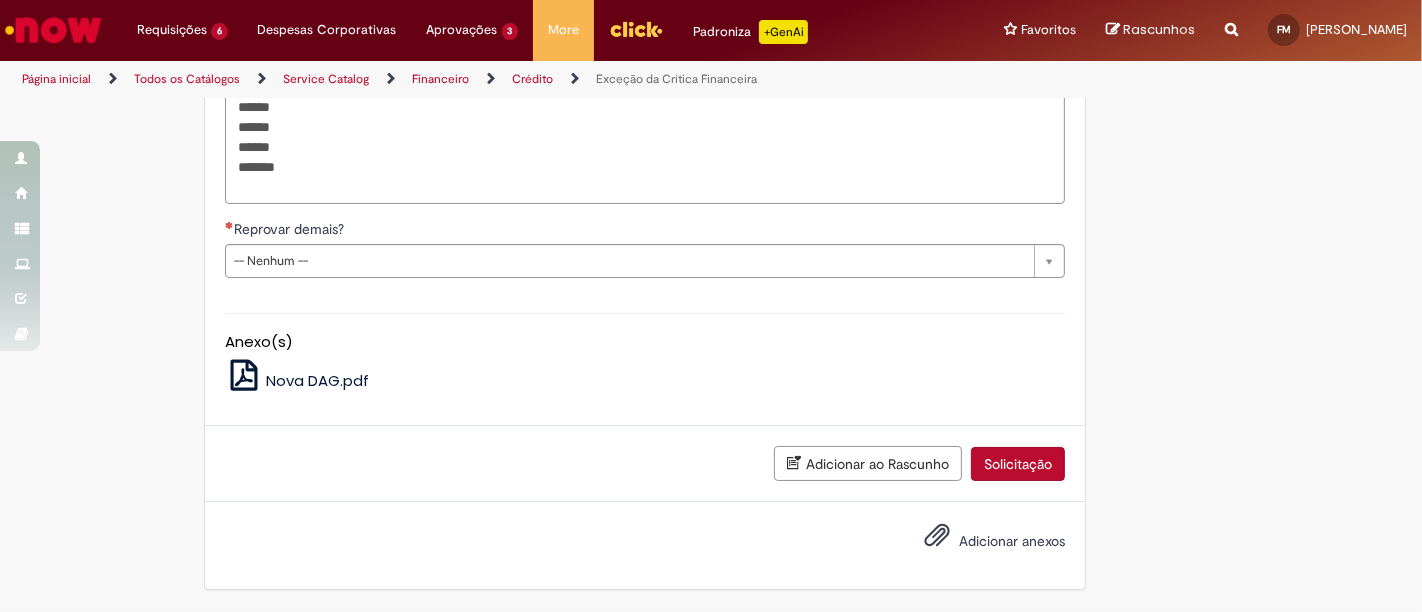 paste on "*
*****" 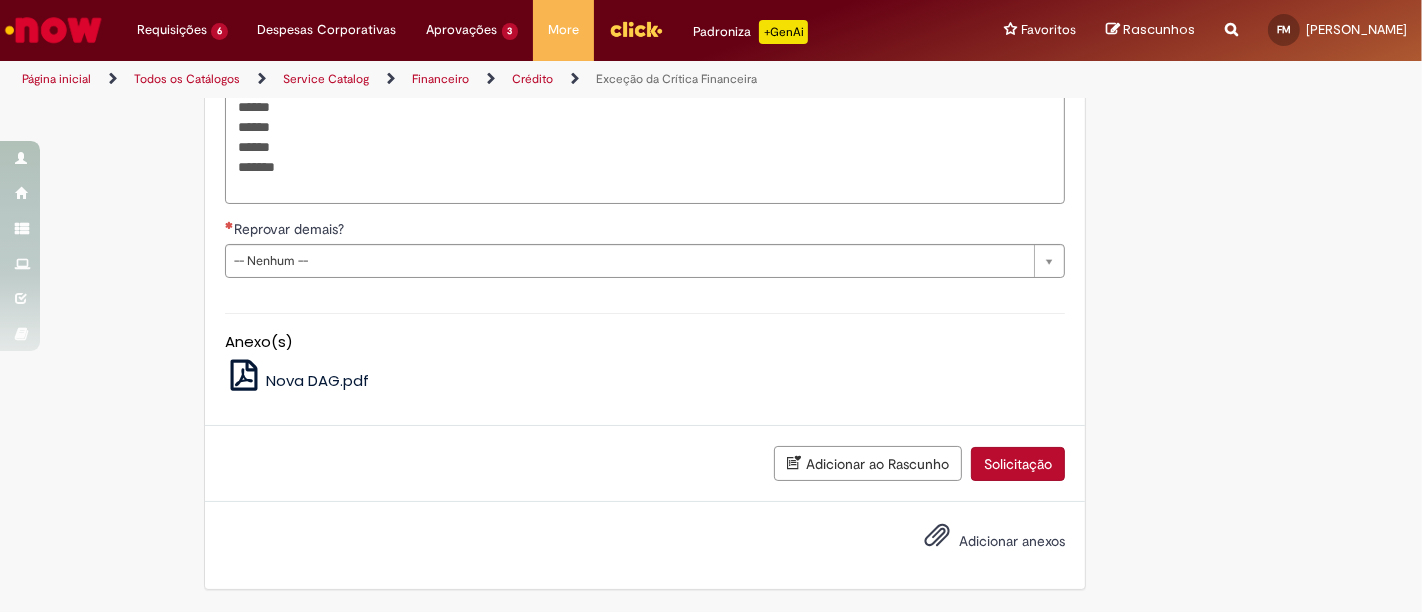 paste on "*
*****" 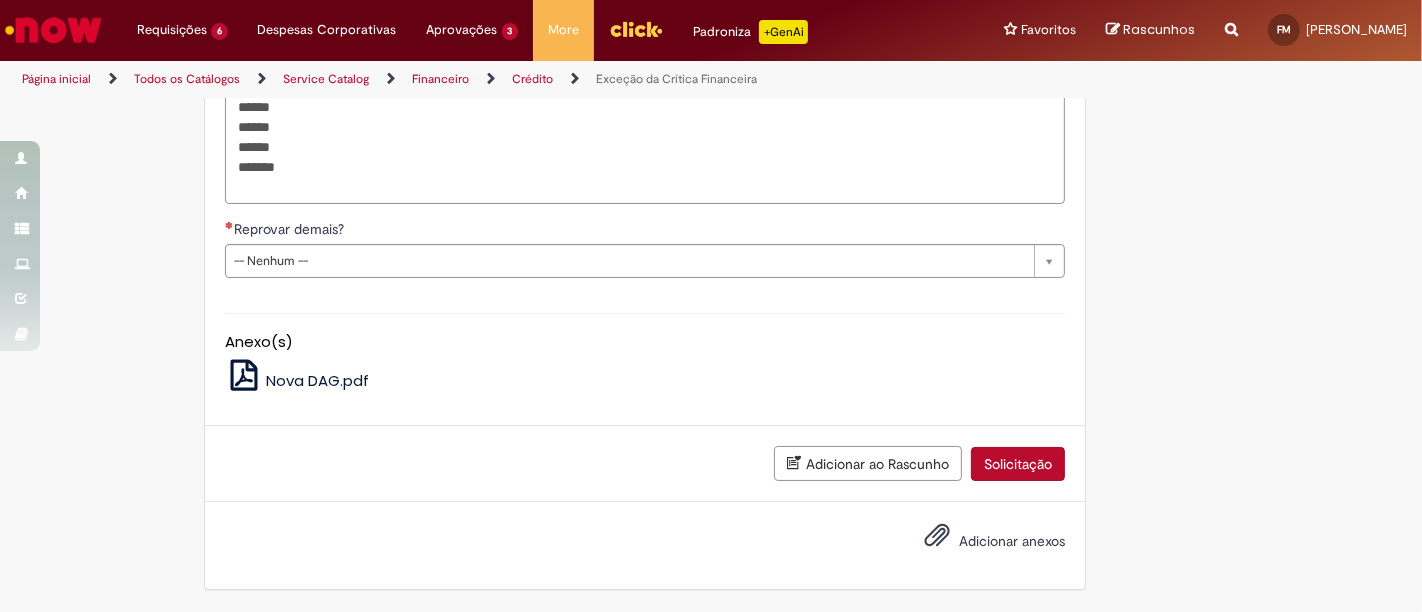 paste on "*
*****" 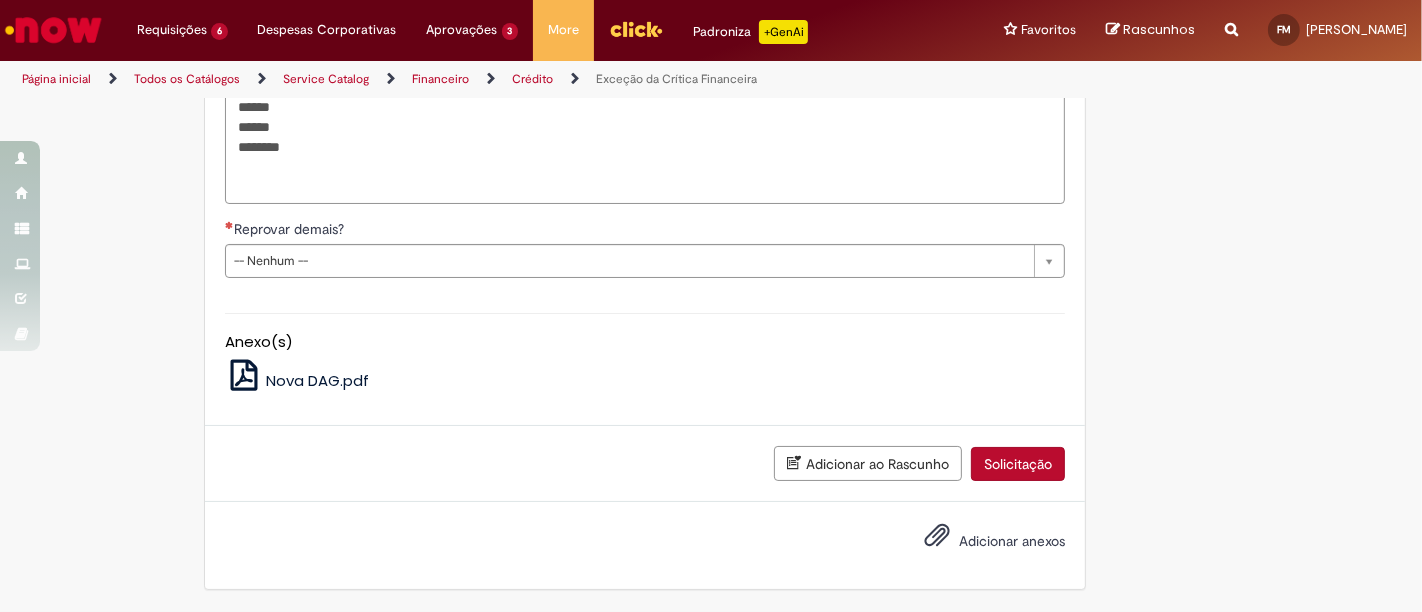 paste on "*
*****" 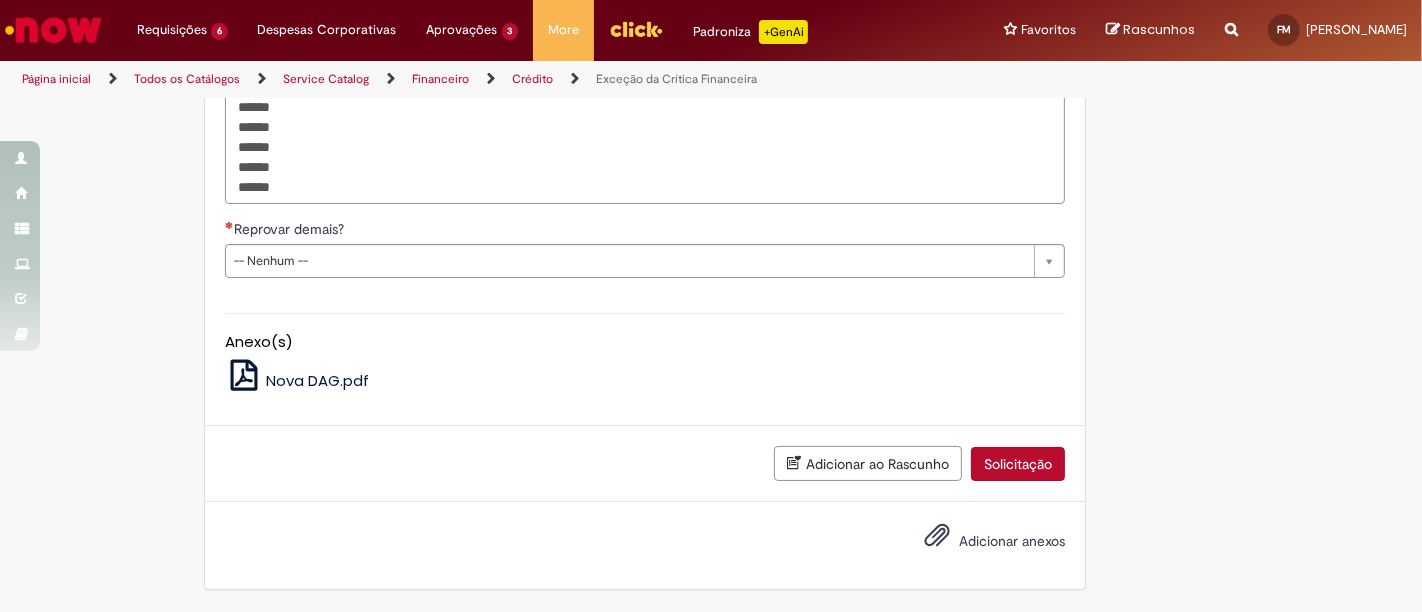 click on "**********" at bounding box center [645, 96] 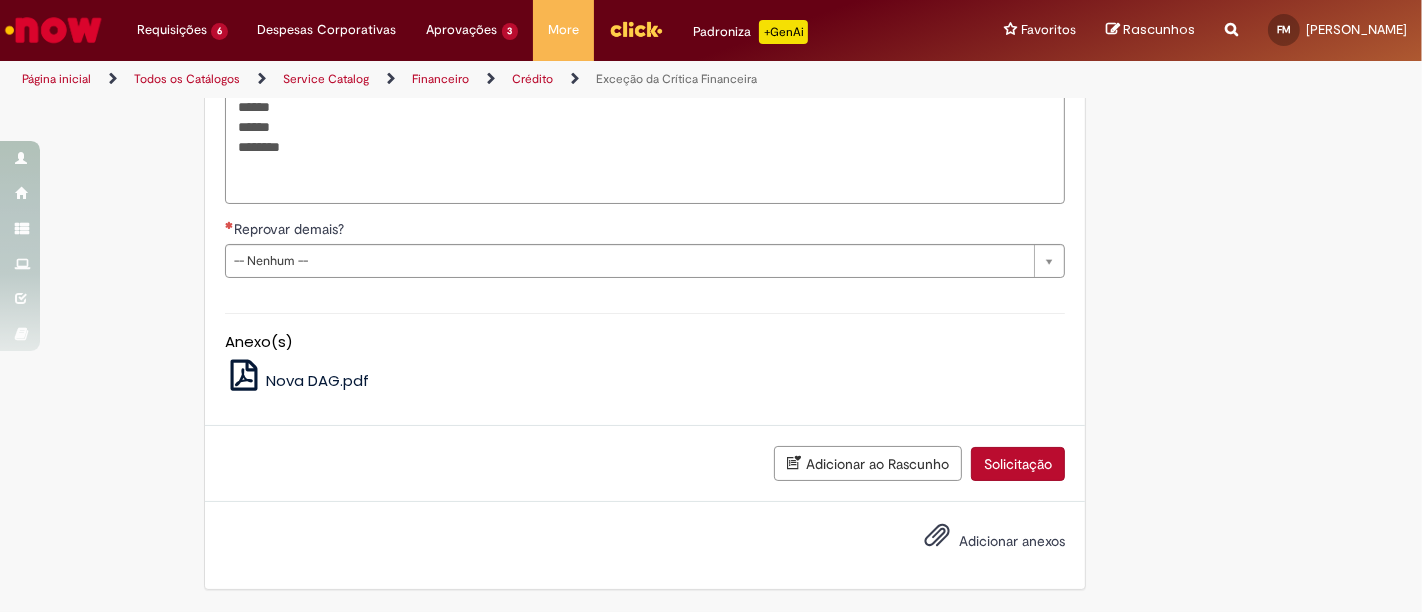 paste on "**********" 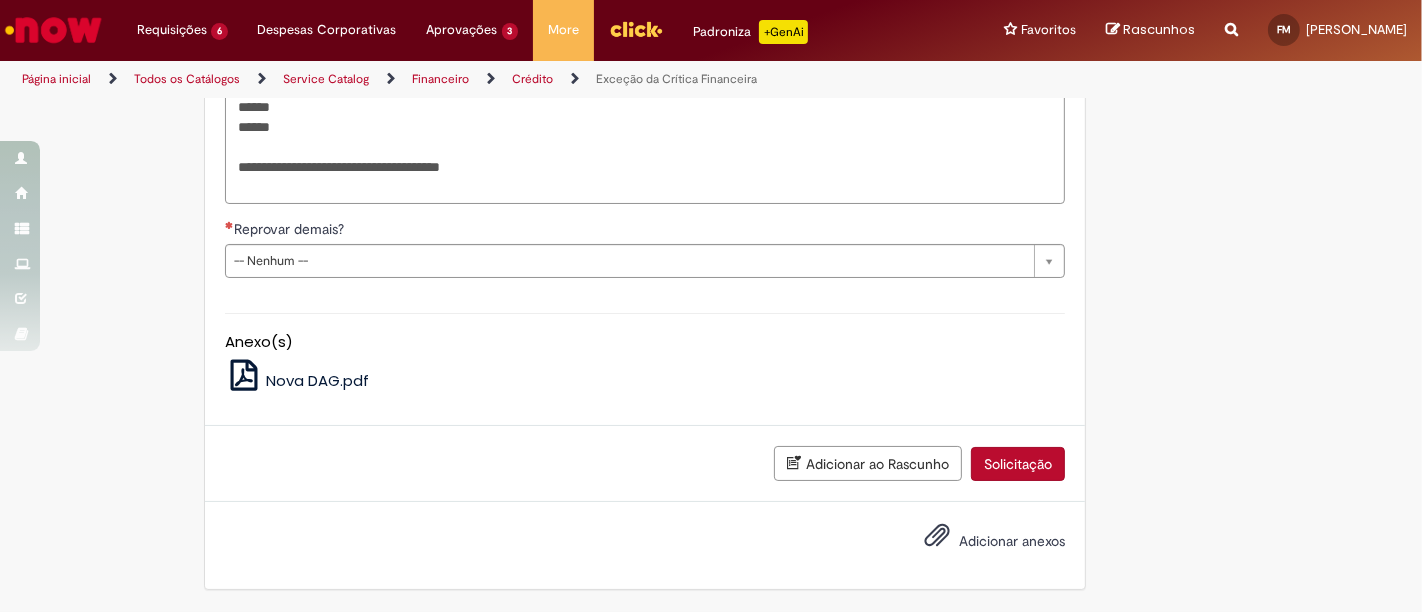 click on "**********" at bounding box center [645, 66] 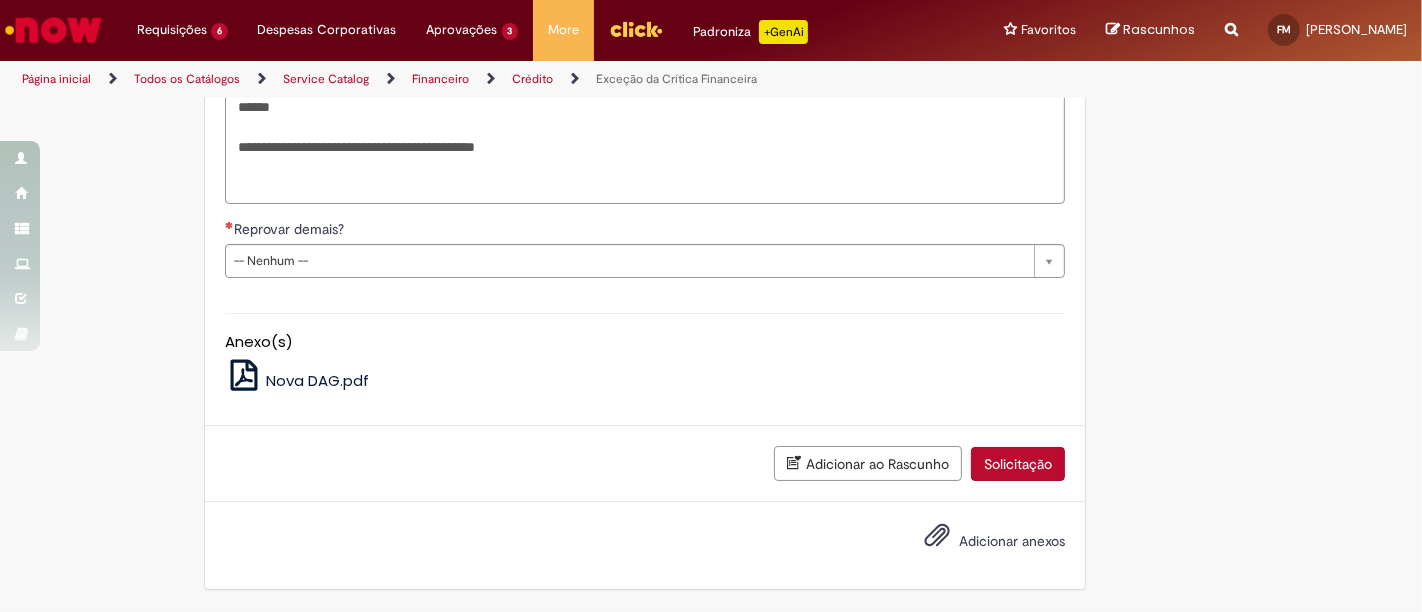 paste on "****" 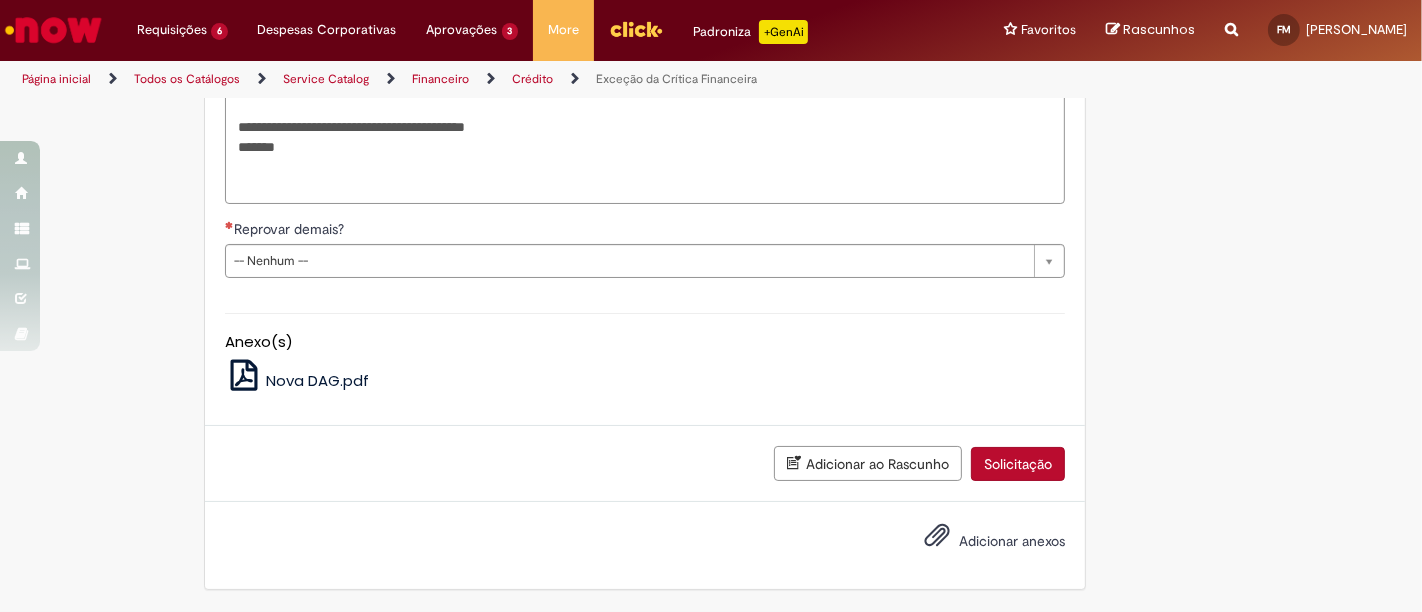 paste on "*
***" 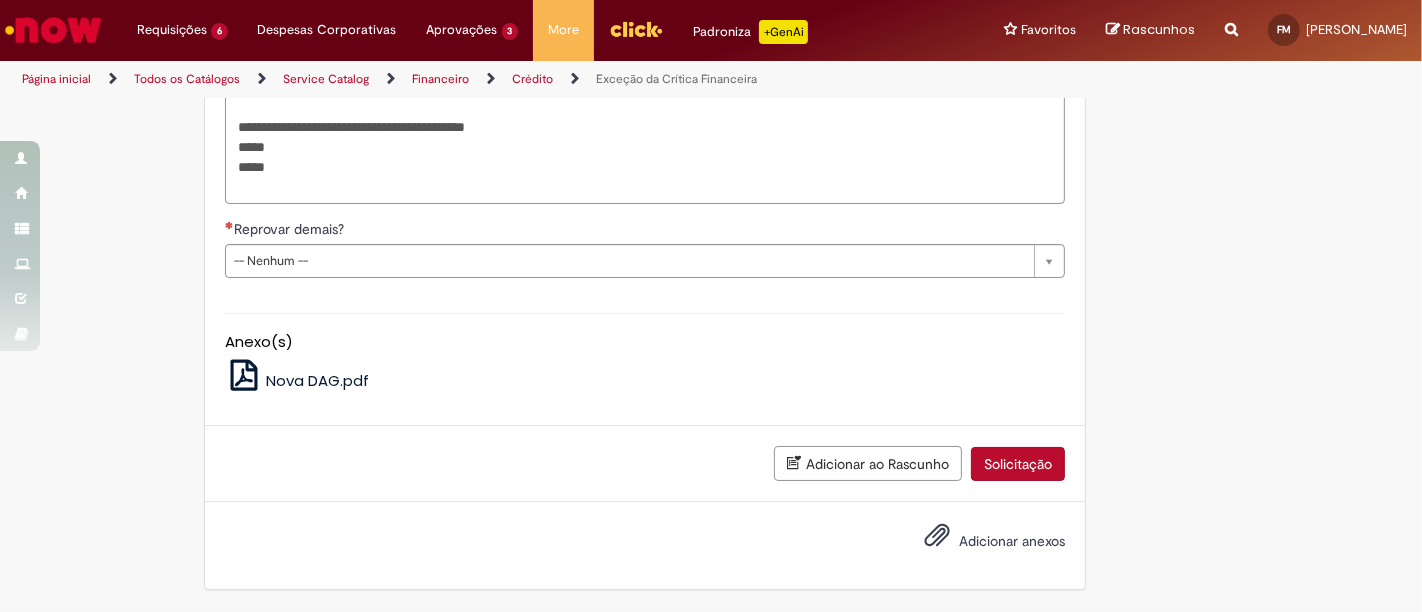 scroll, scrollTop: 2222, scrollLeft: 0, axis: vertical 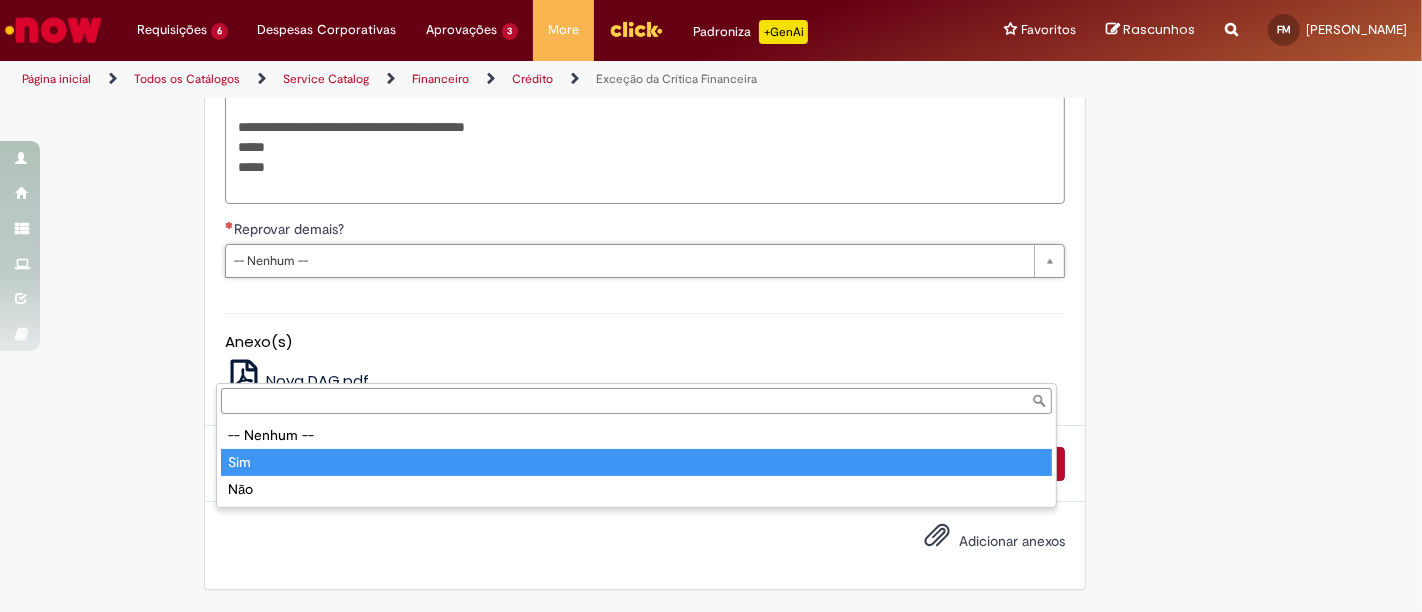 drag, startPoint x: 261, startPoint y: 456, endPoint x: 1073, endPoint y: 439, distance: 812.1779 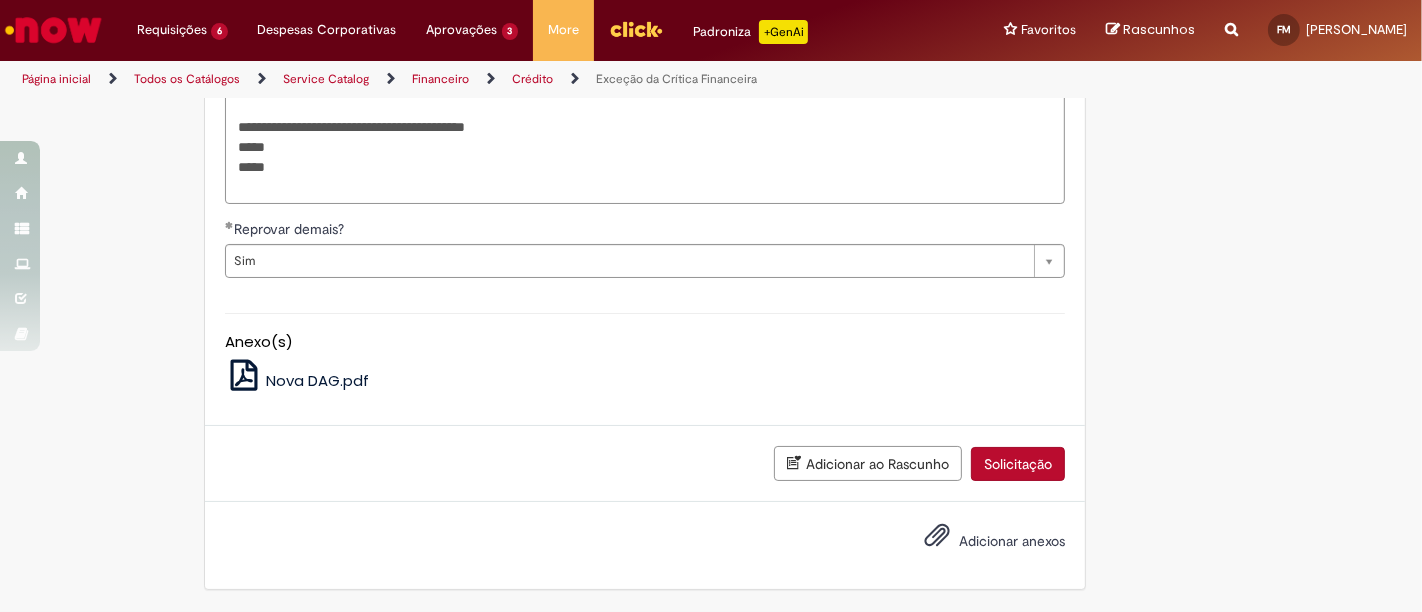 click on "Tire dúvidas com LupiAssist    +GenAI
Oi! Eu sou LupiAssist, uma Inteligência Artificial Generativa em constante aprendizado   Meu conteúdo é monitorado para trazer uma melhor experiência
Dúvidas comuns:
Só mais um instante, estou consultando nossas bases de conhecimento  e escrevendo a melhor resposta pra você!
Title
Lorem ipsum dolor sit amet    Fazer uma nova pergunta
Gerei esta resposta utilizando IA Generativa em conjunto com os nossos padrões. Em caso de divergência, os documentos oficiais prevalecerão.
Saiba mais em:
Ou ligue para:
E aí, te ajudei?
Sim, obrigado!" at bounding box center [711, -220] 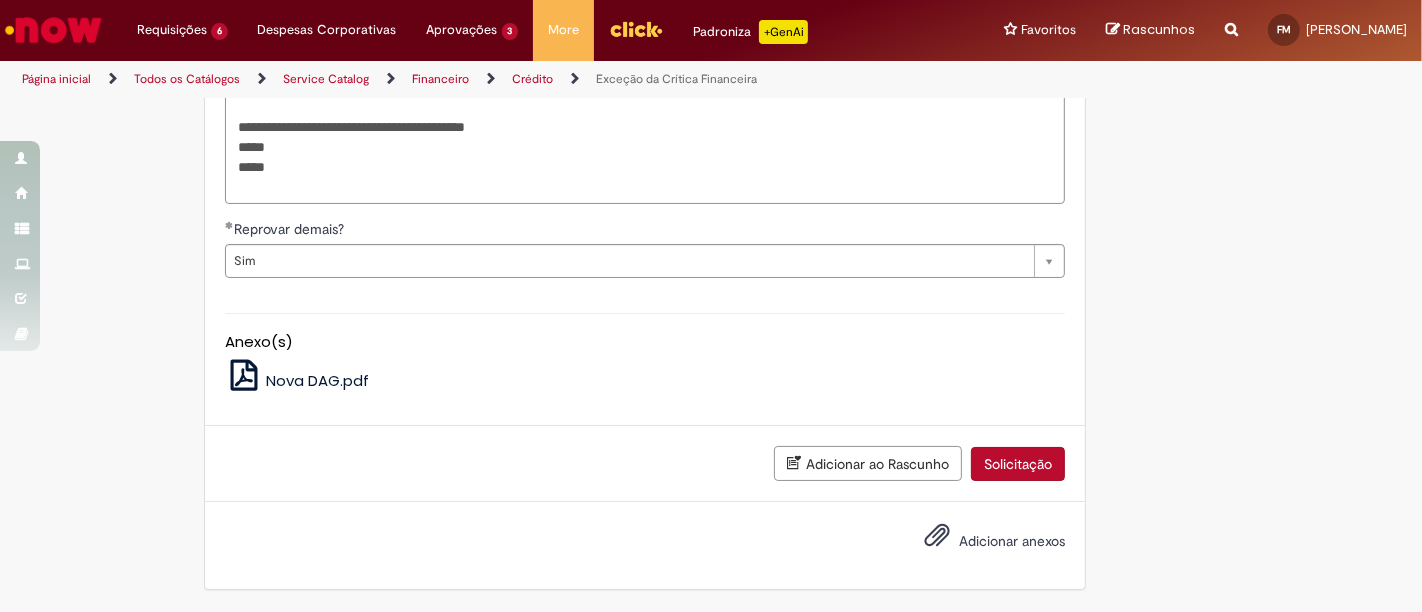 click on "Solicitação" at bounding box center (1018, 464) 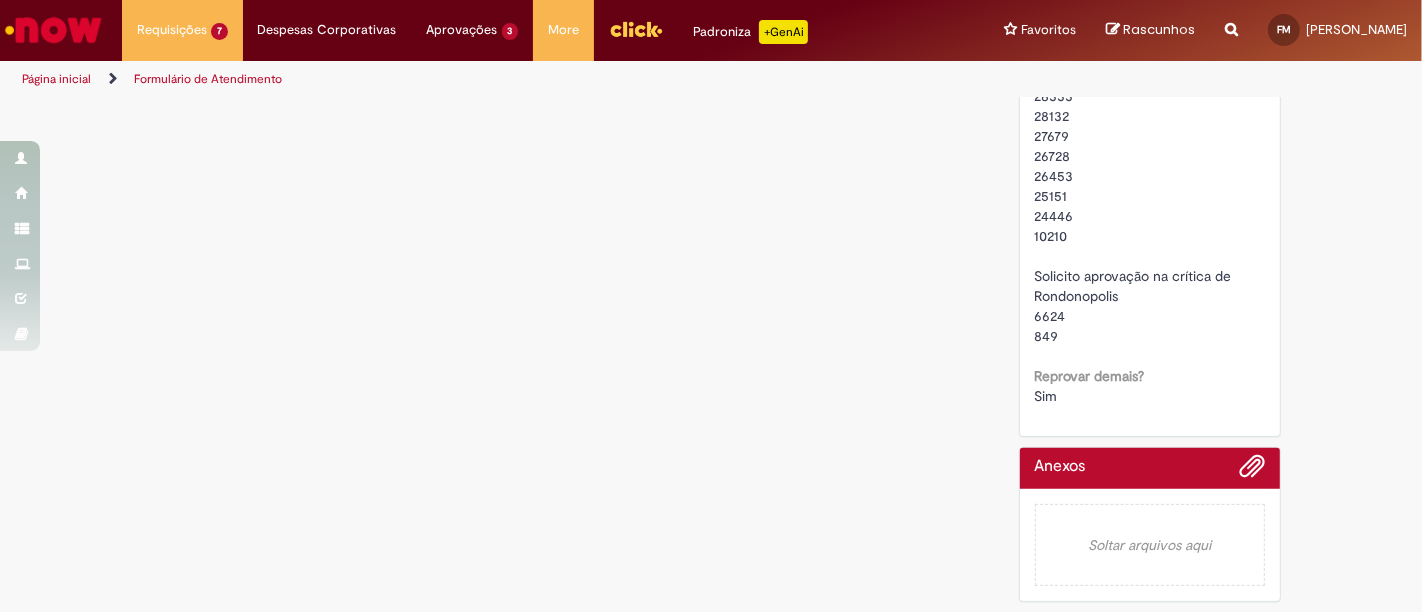 scroll, scrollTop: 0, scrollLeft: 0, axis: both 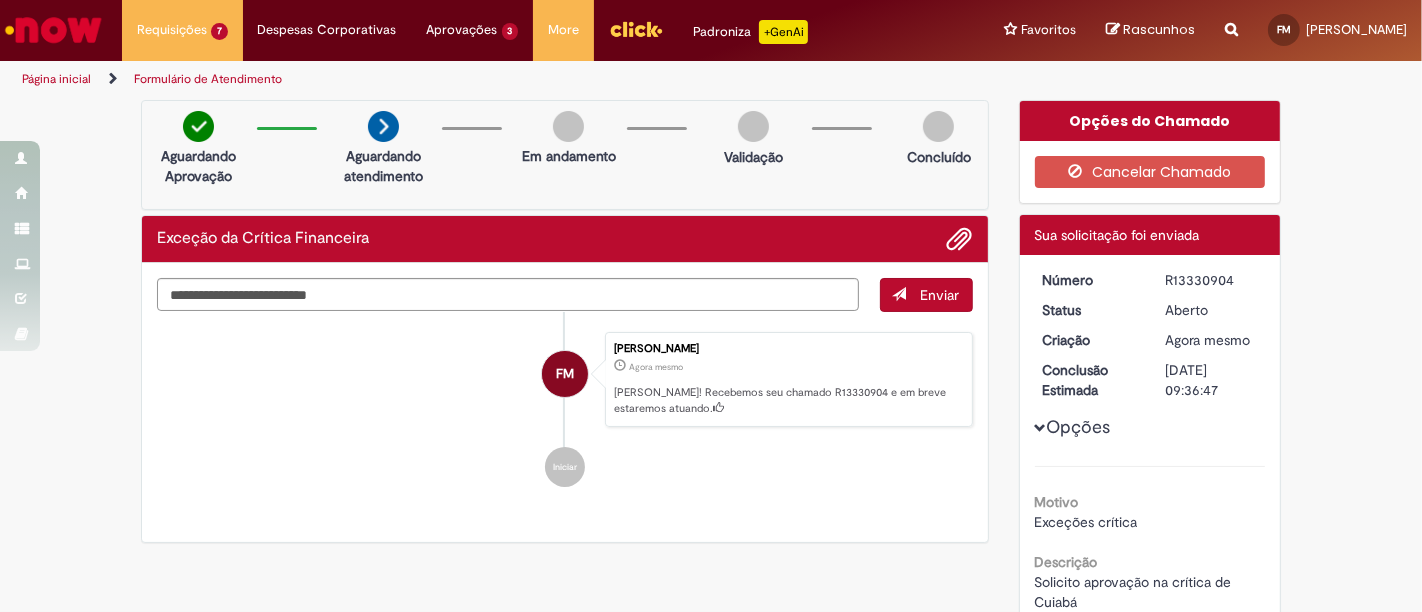 click on "R13330904" at bounding box center (1211, 280) 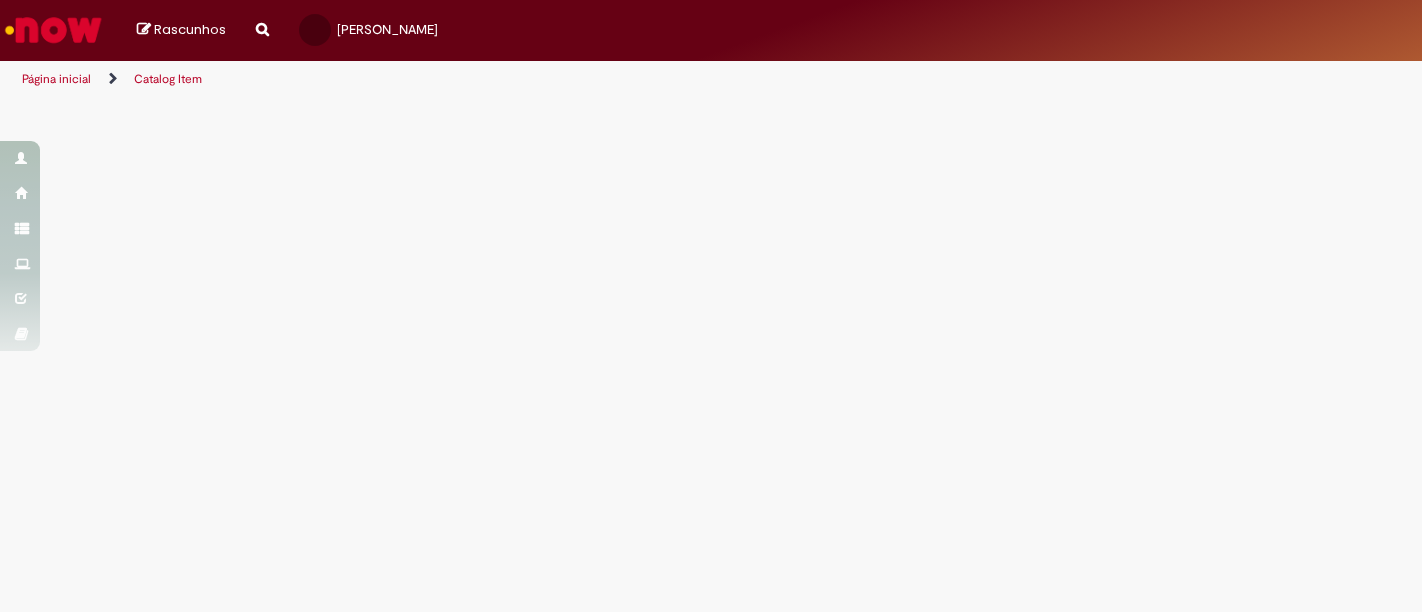 scroll, scrollTop: 0, scrollLeft: 0, axis: both 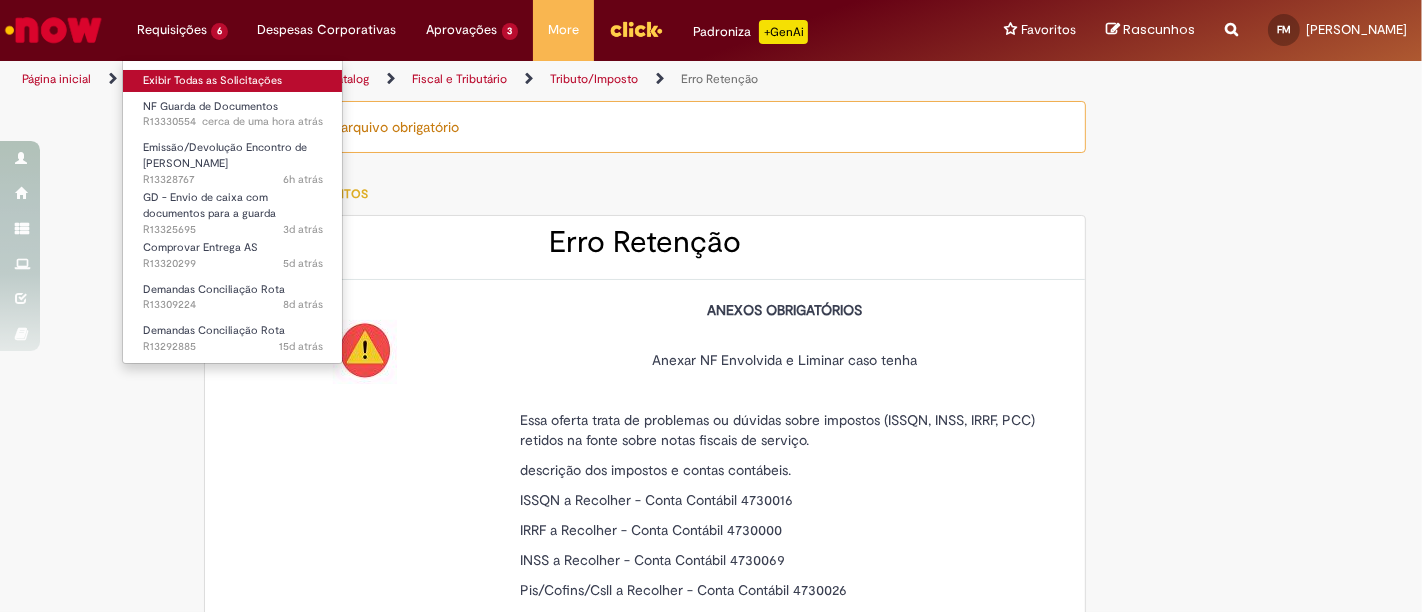 type on "********" 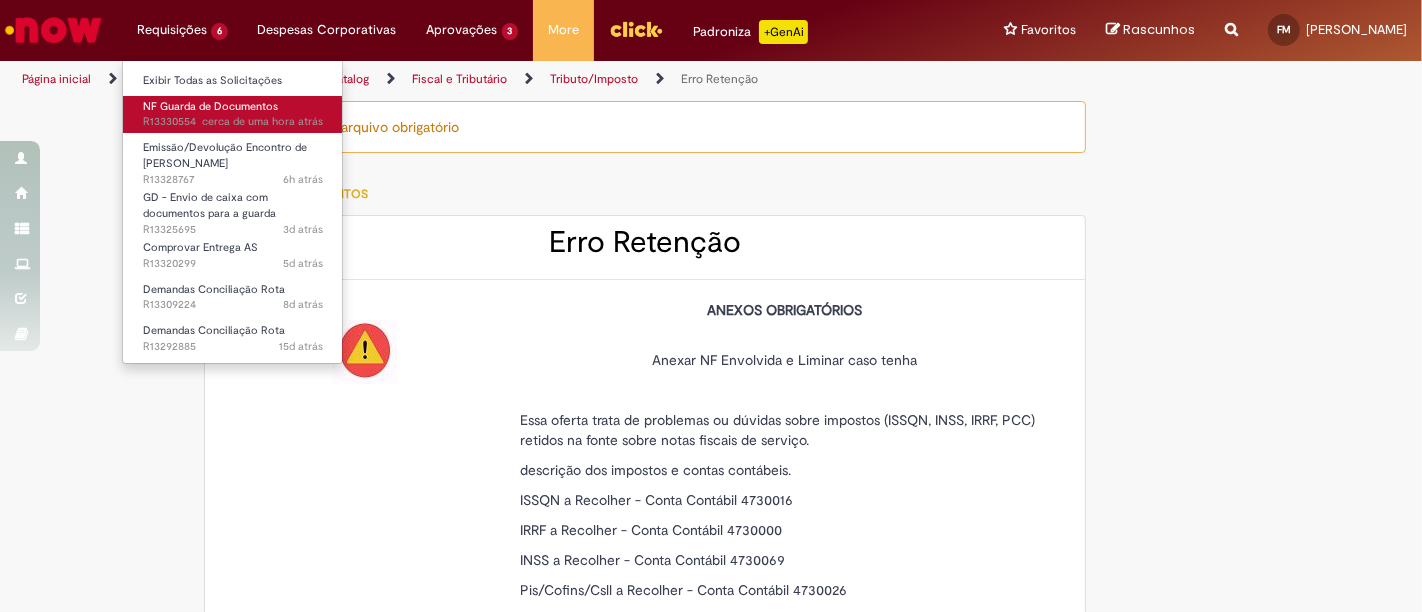 type on "**********" 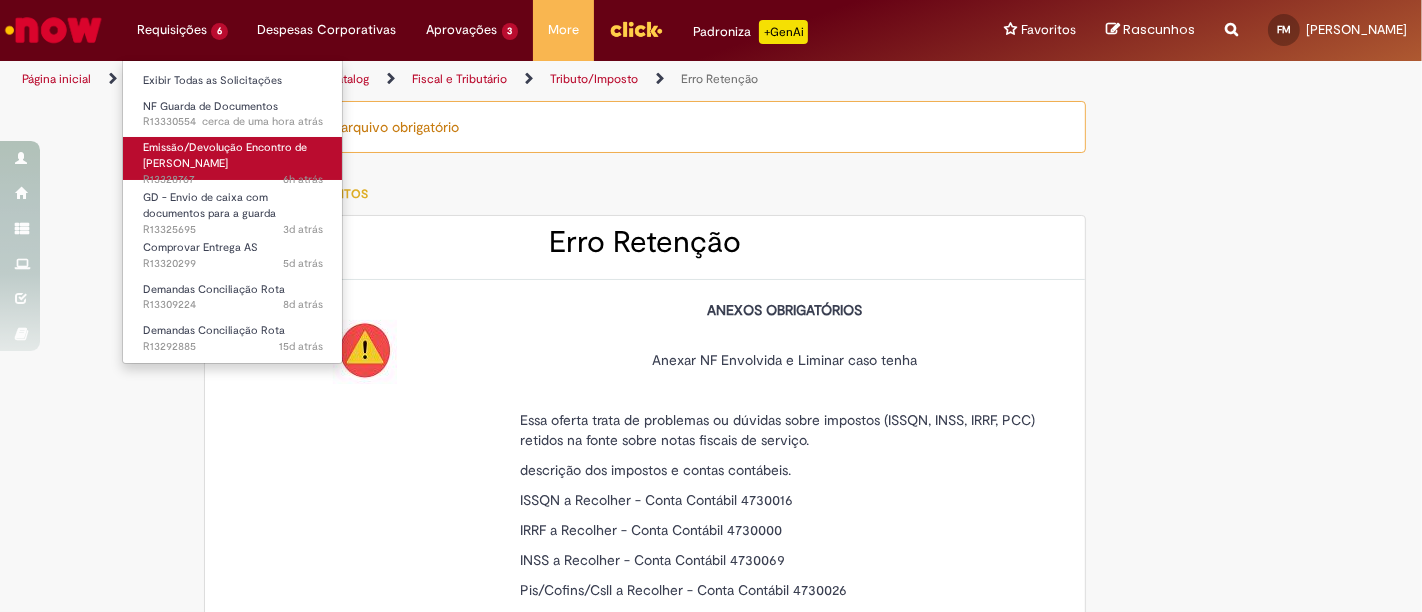 type on "**********" 